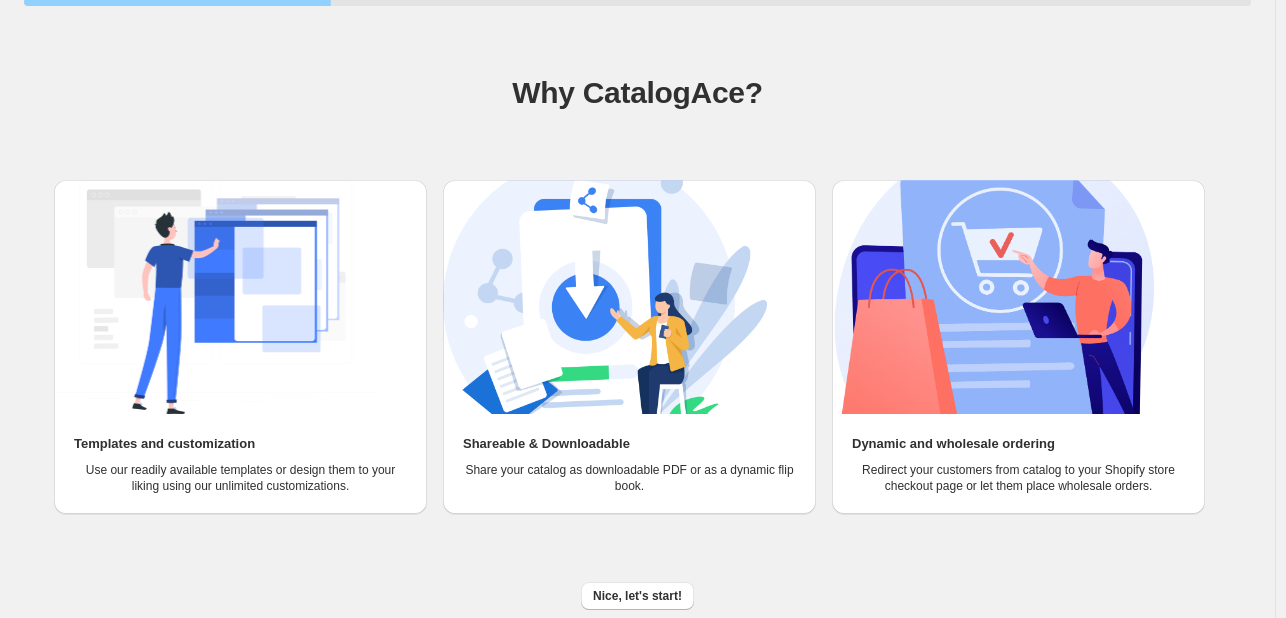 scroll, scrollTop: 91, scrollLeft: 0, axis: vertical 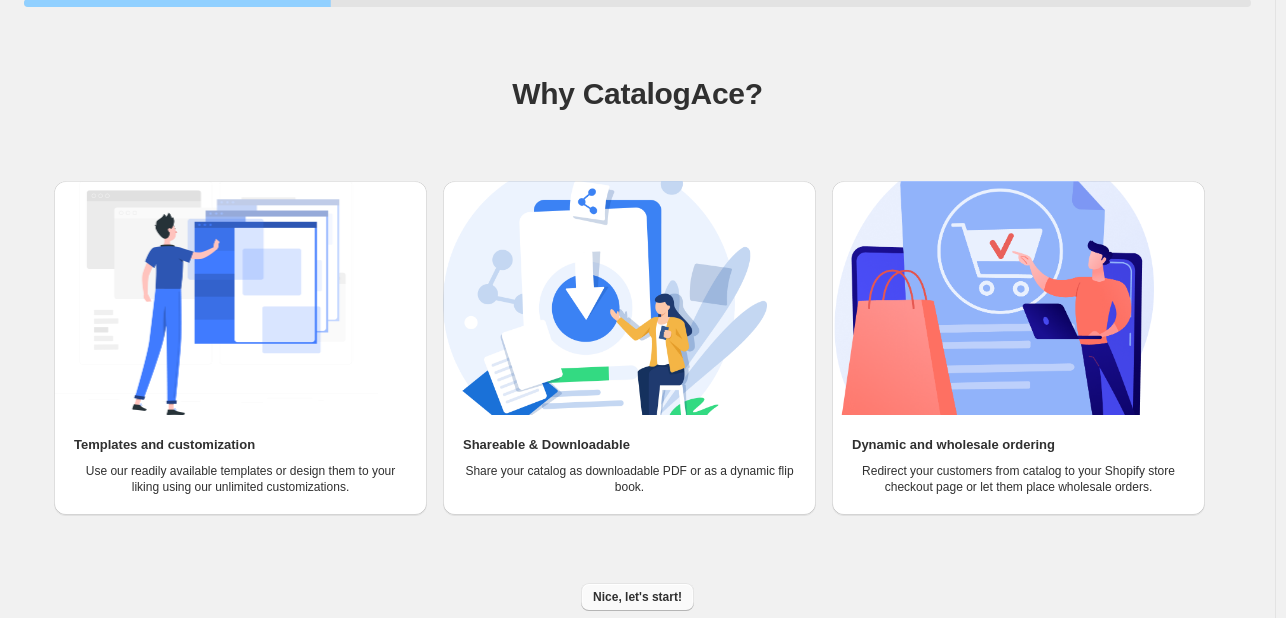 click on "Nice, let's start!" at bounding box center [637, 597] 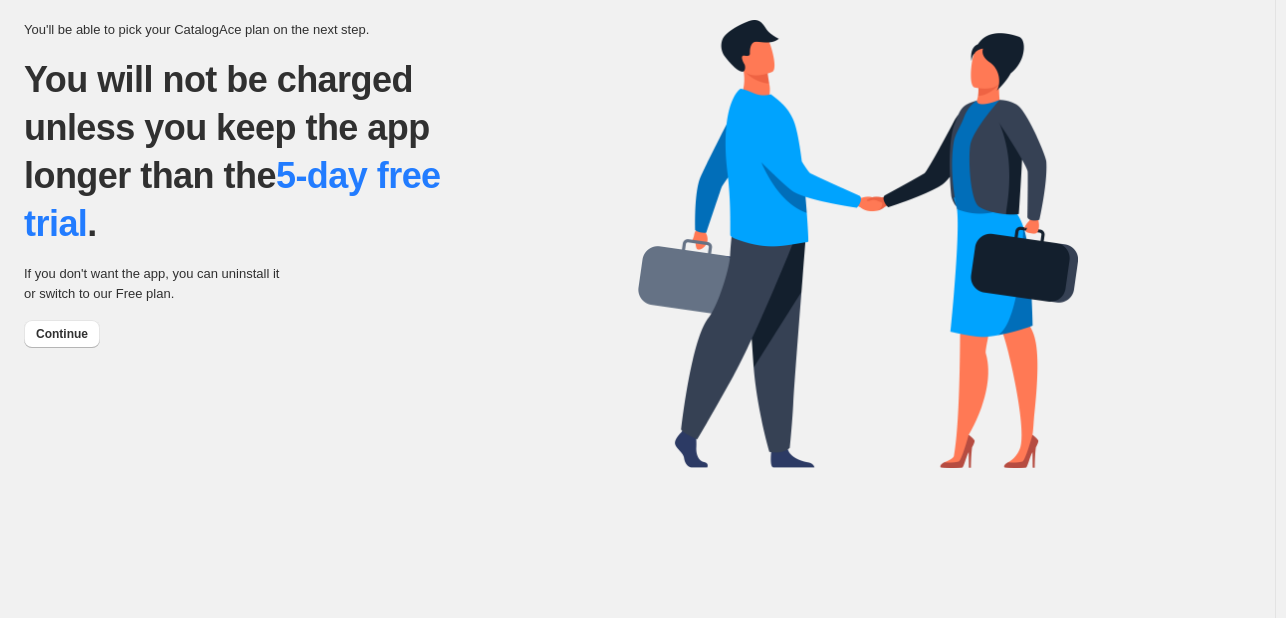 scroll, scrollTop: 0, scrollLeft: 0, axis: both 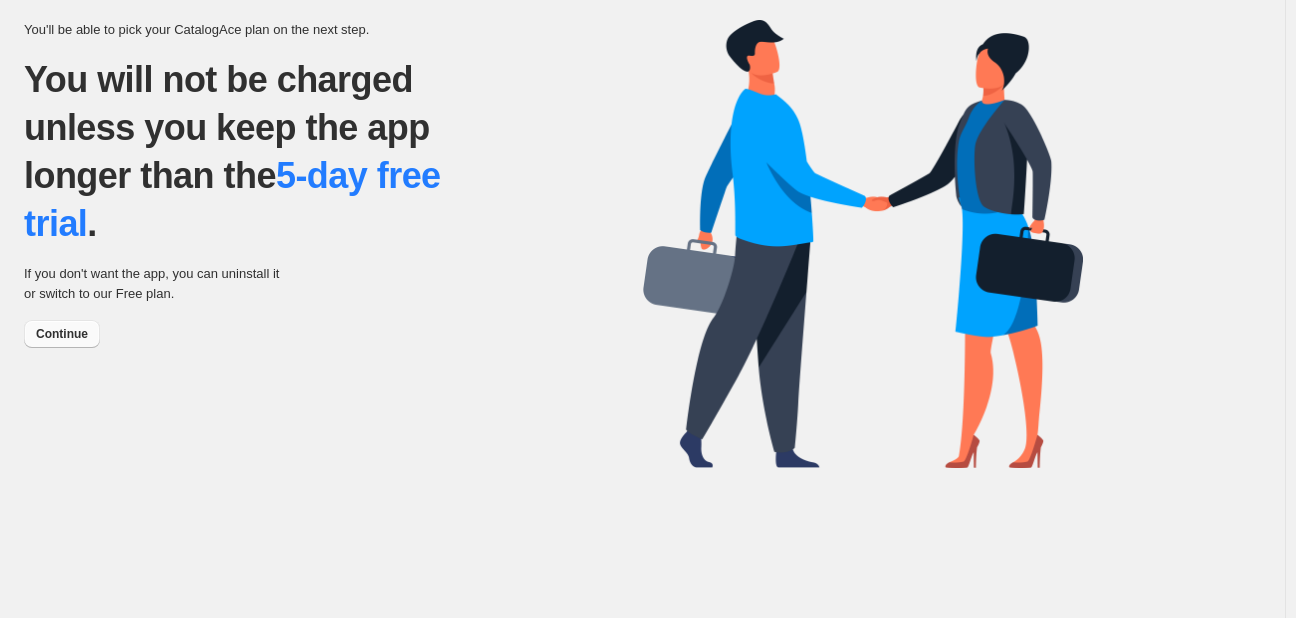 click on "Continue" at bounding box center [62, 334] 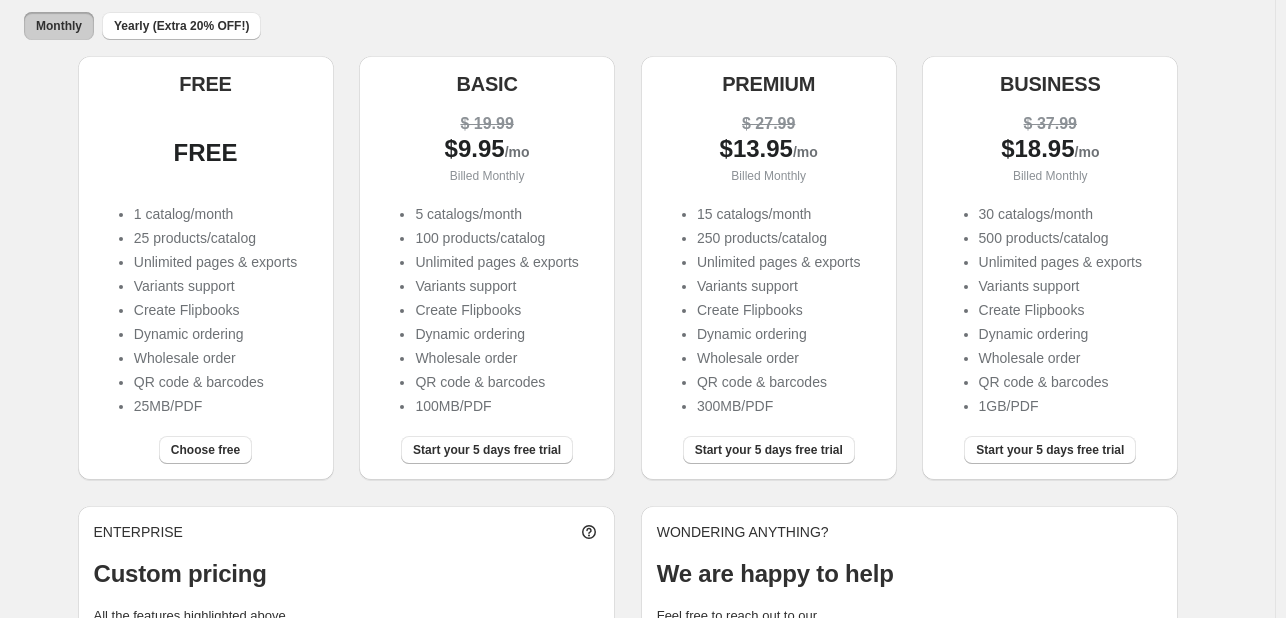 scroll, scrollTop: 173, scrollLeft: 0, axis: vertical 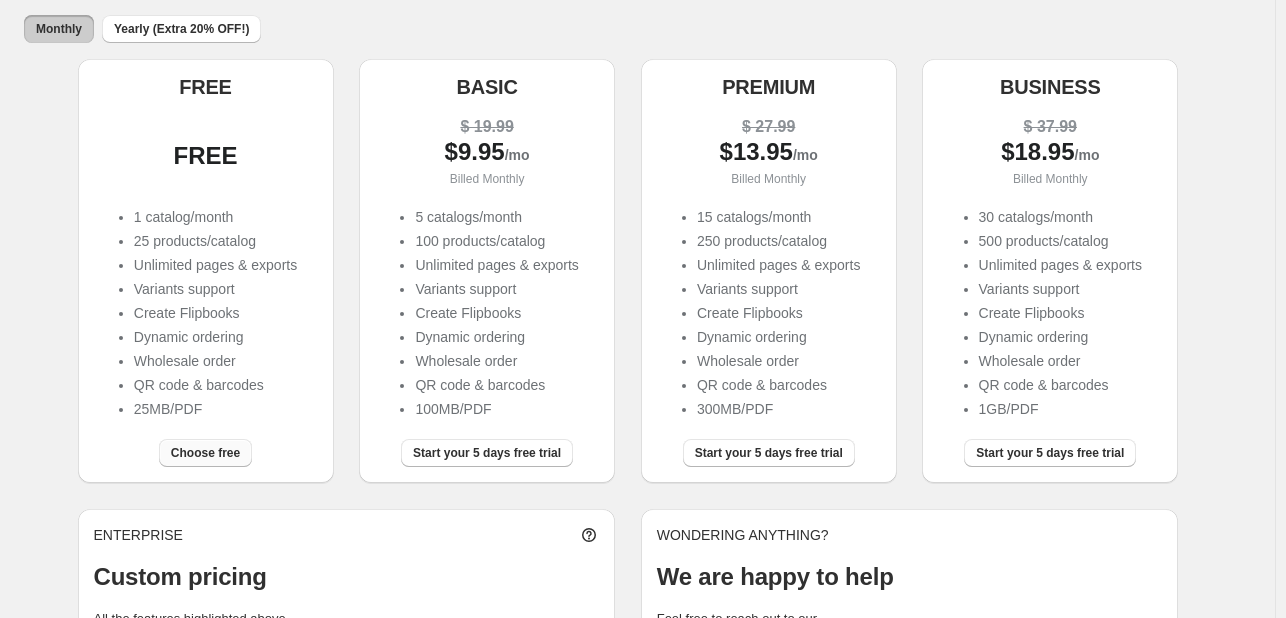 click on "Choose free" at bounding box center (205, 453) 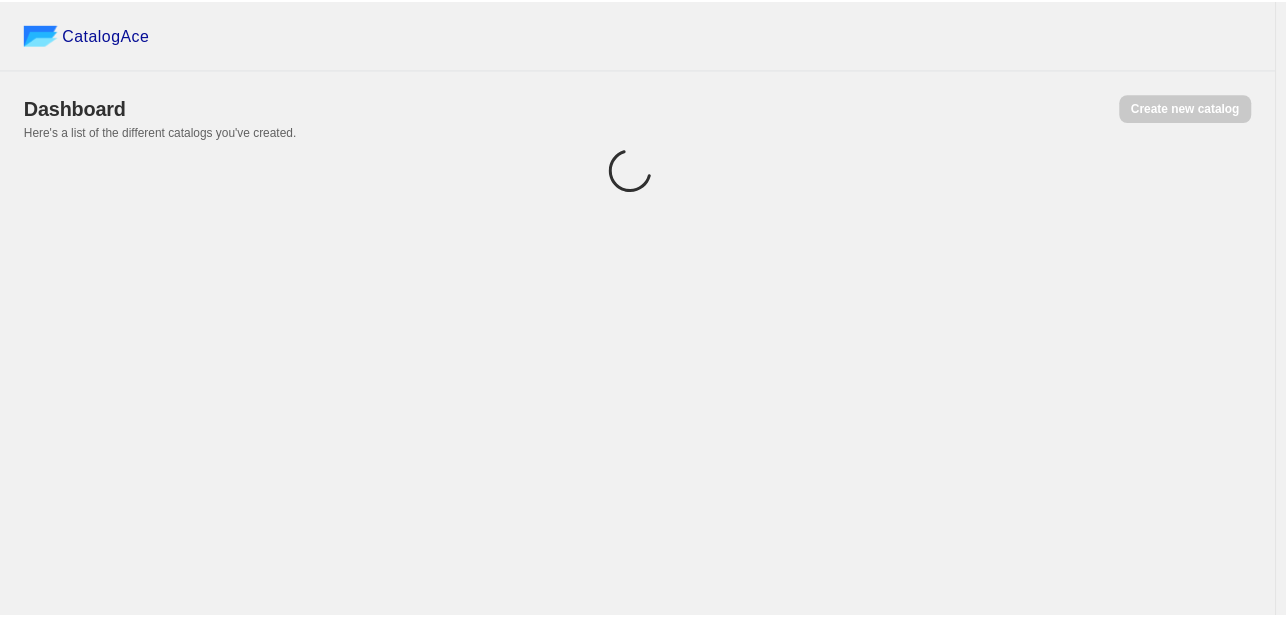scroll, scrollTop: 0, scrollLeft: 0, axis: both 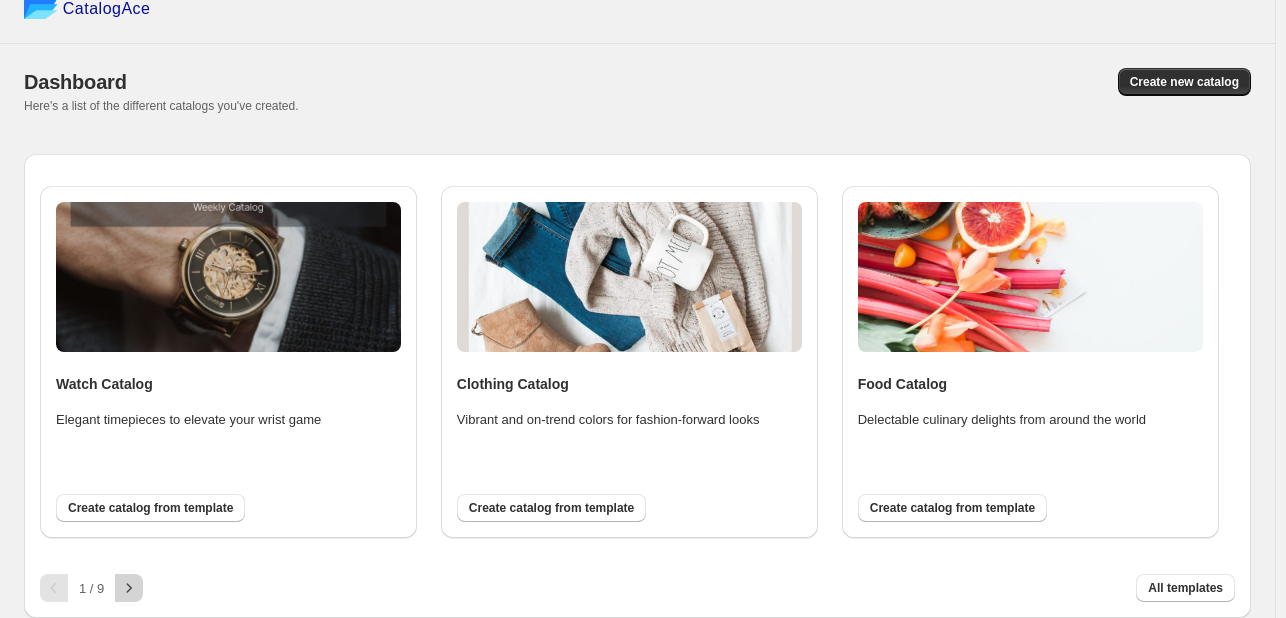 click 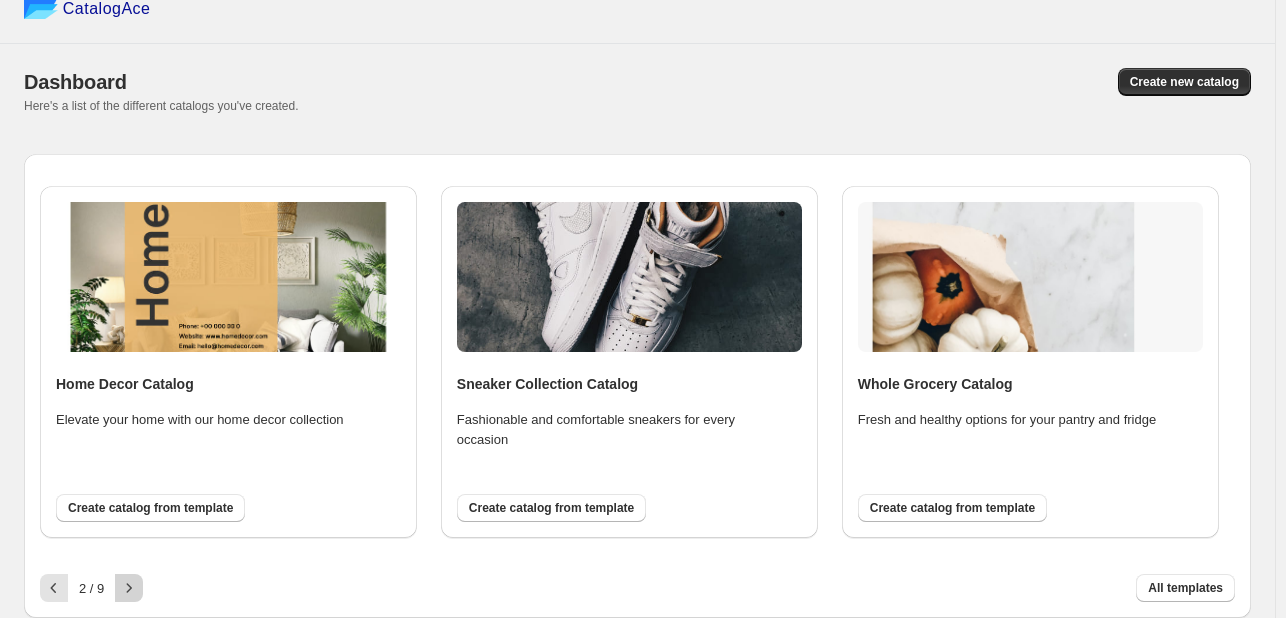 click 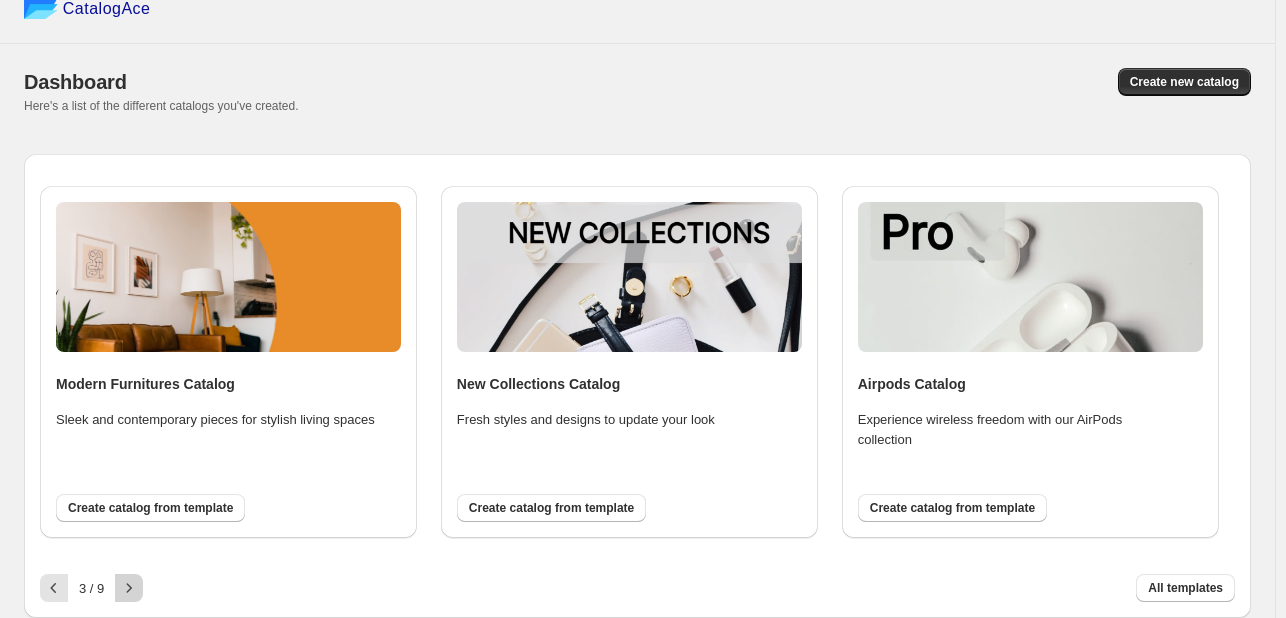 click 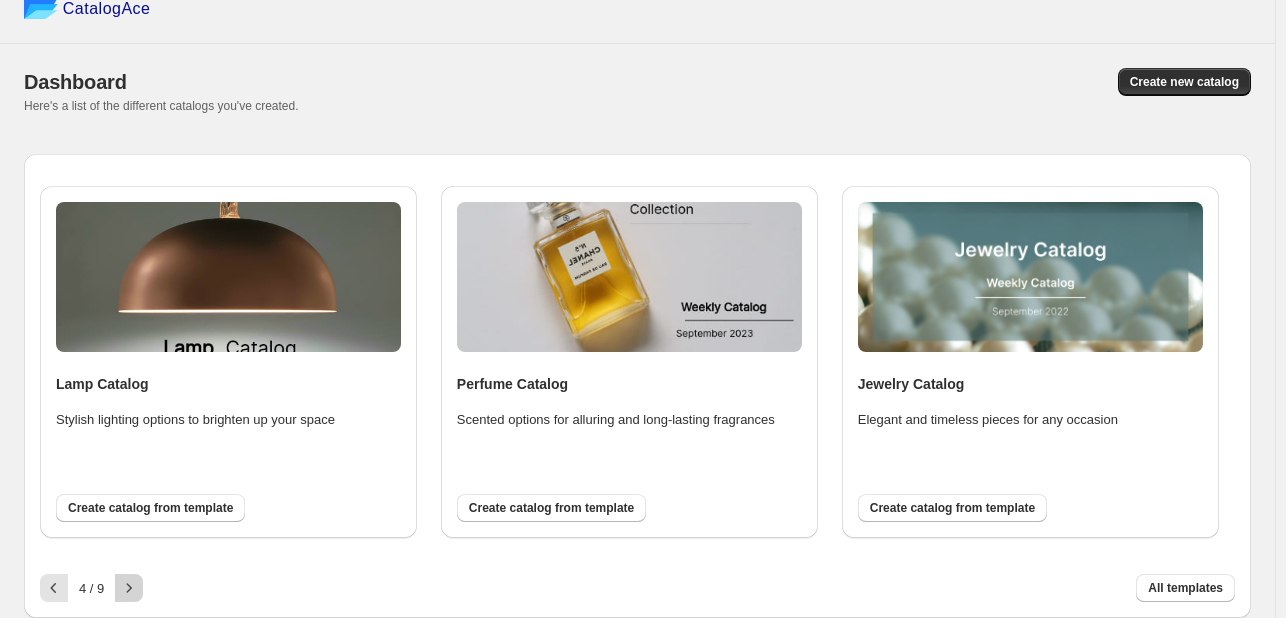 click 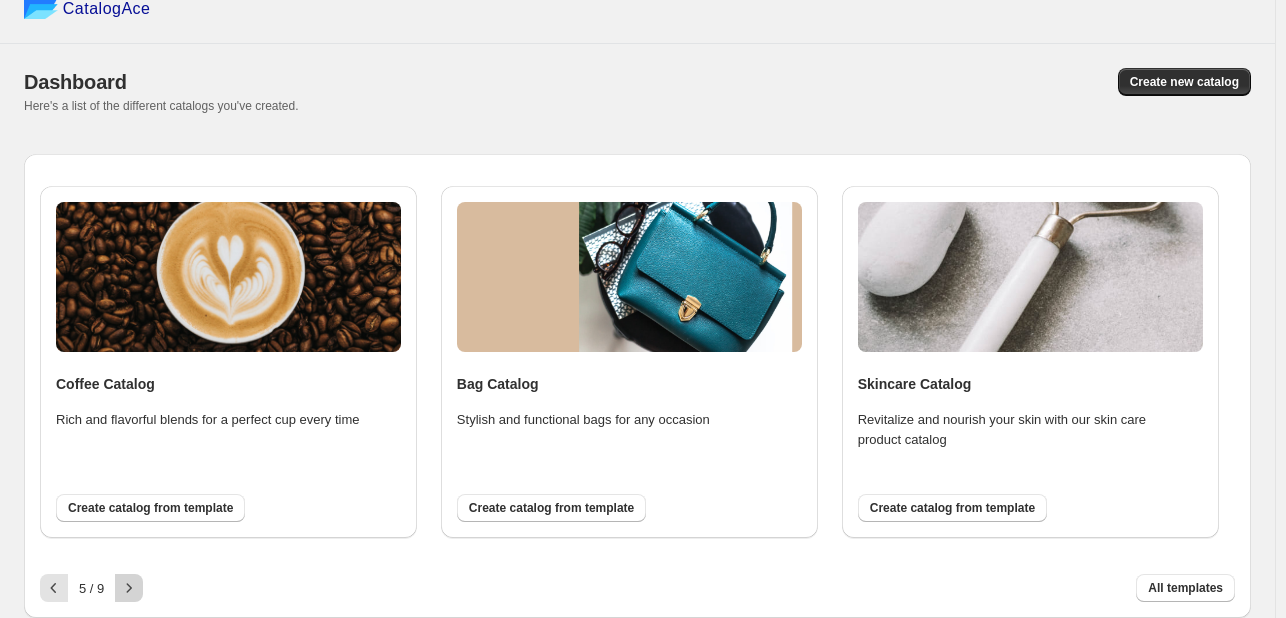 click 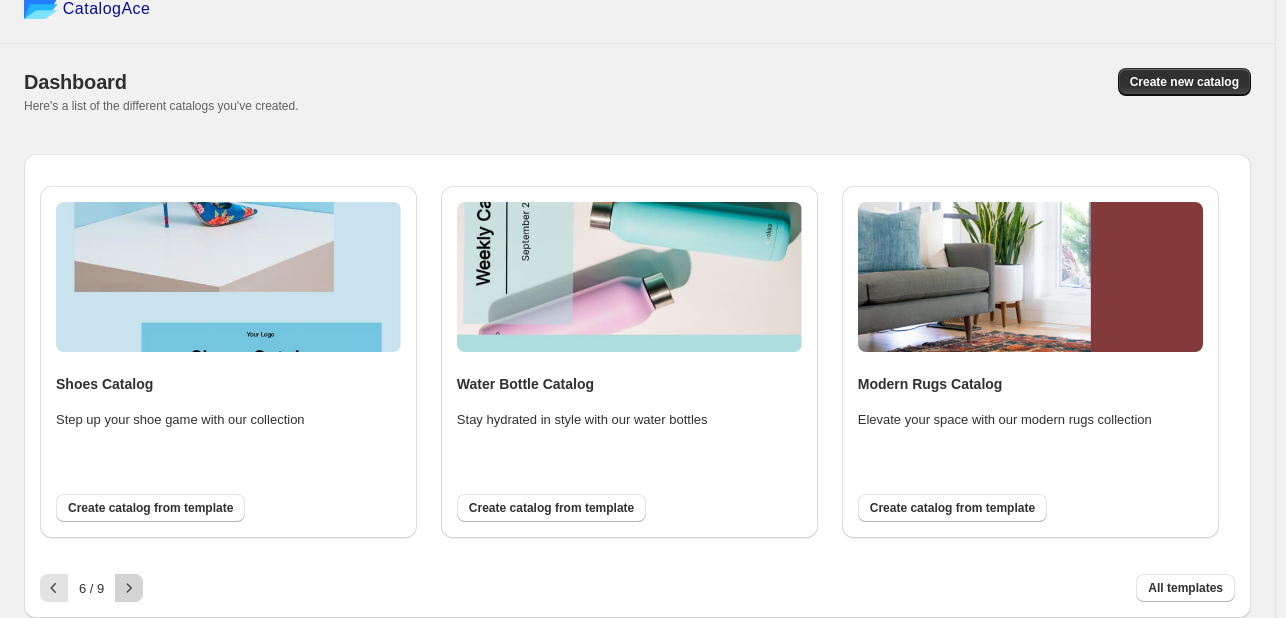 click 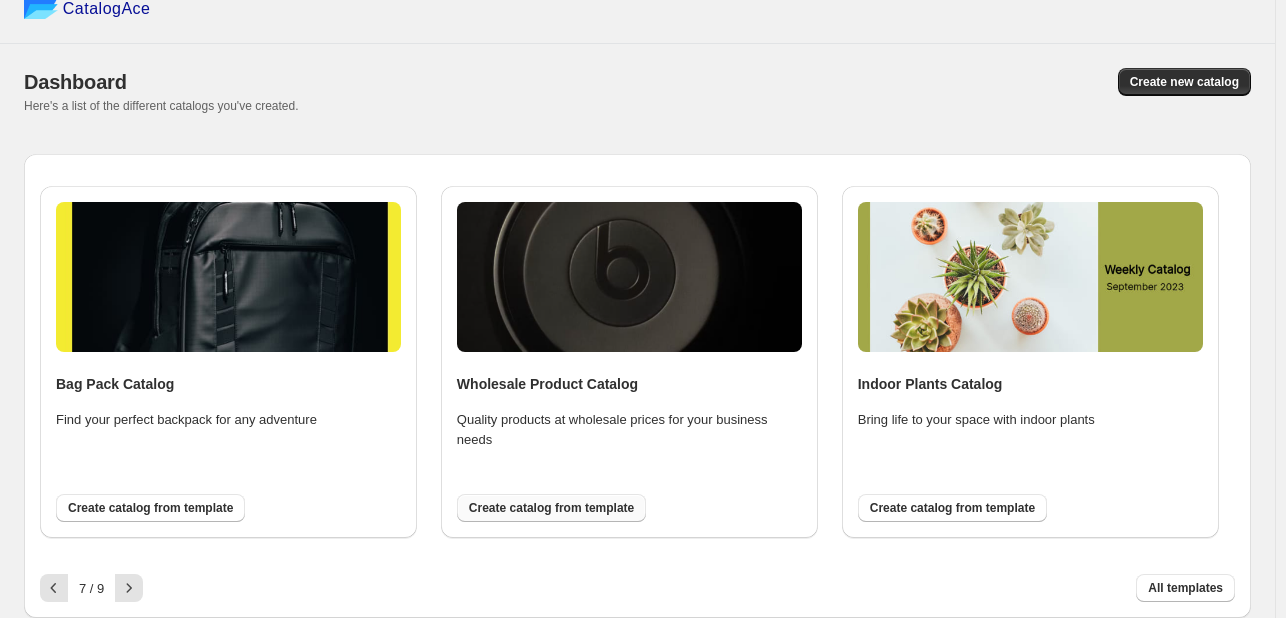 click on "Create catalog from template" at bounding box center (551, 508) 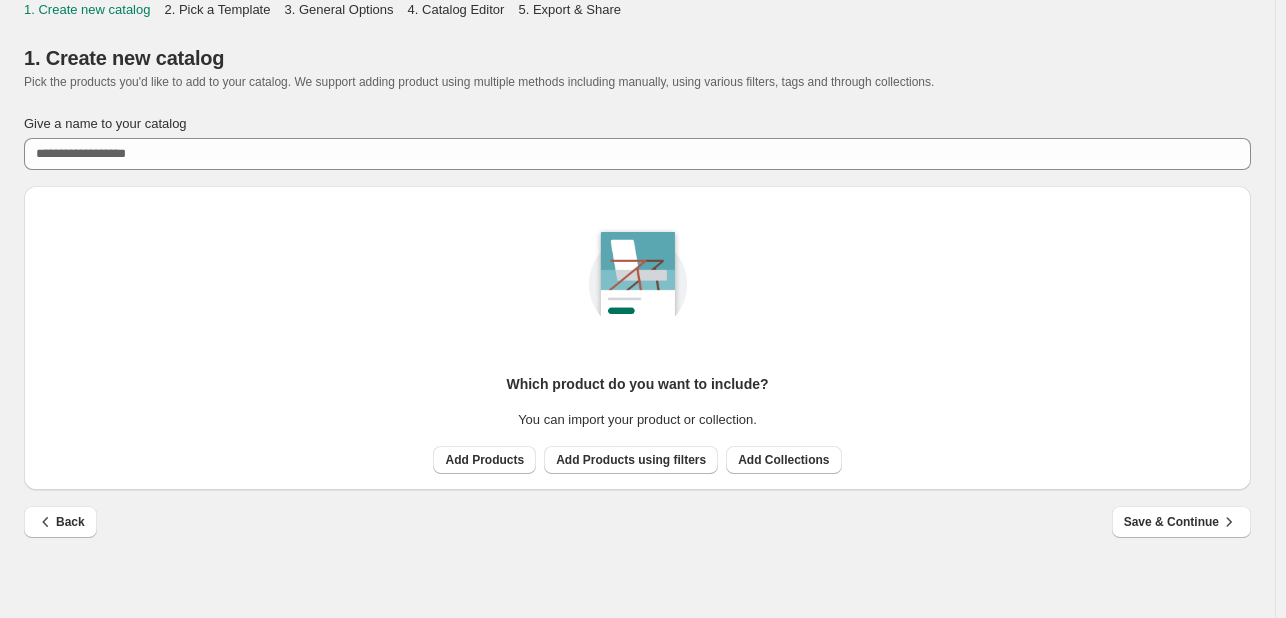 scroll, scrollTop: 0, scrollLeft: 0, axis: both 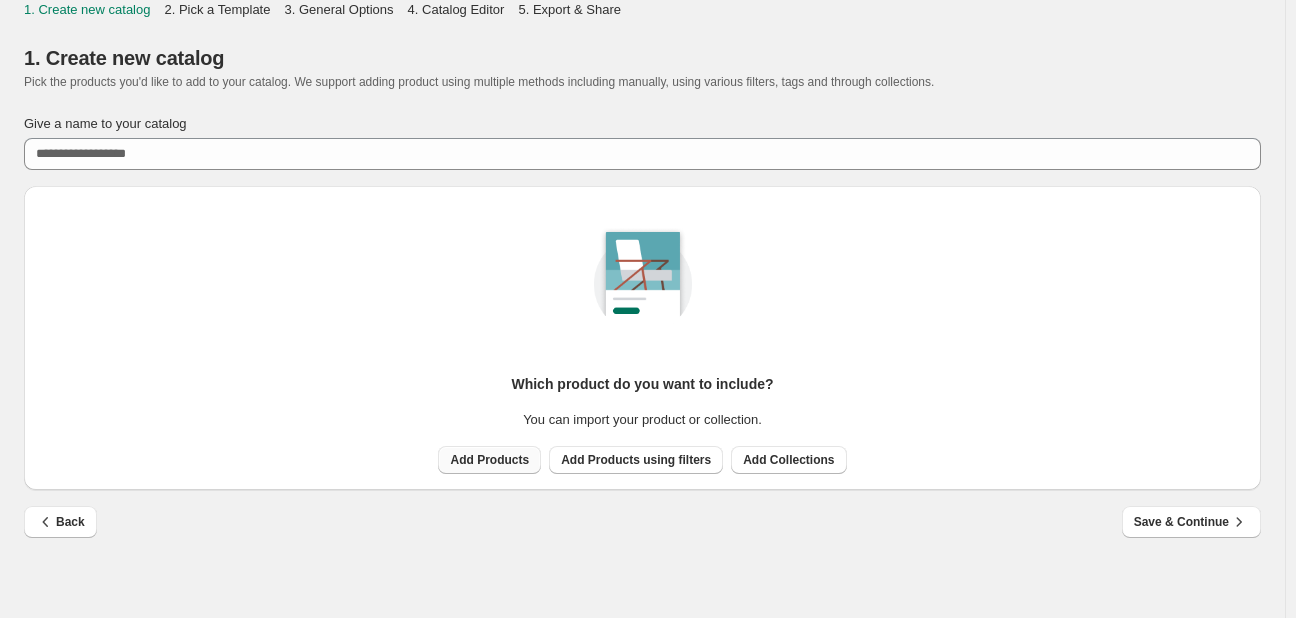 click on "Add Products" at bounding box center [489, 460] 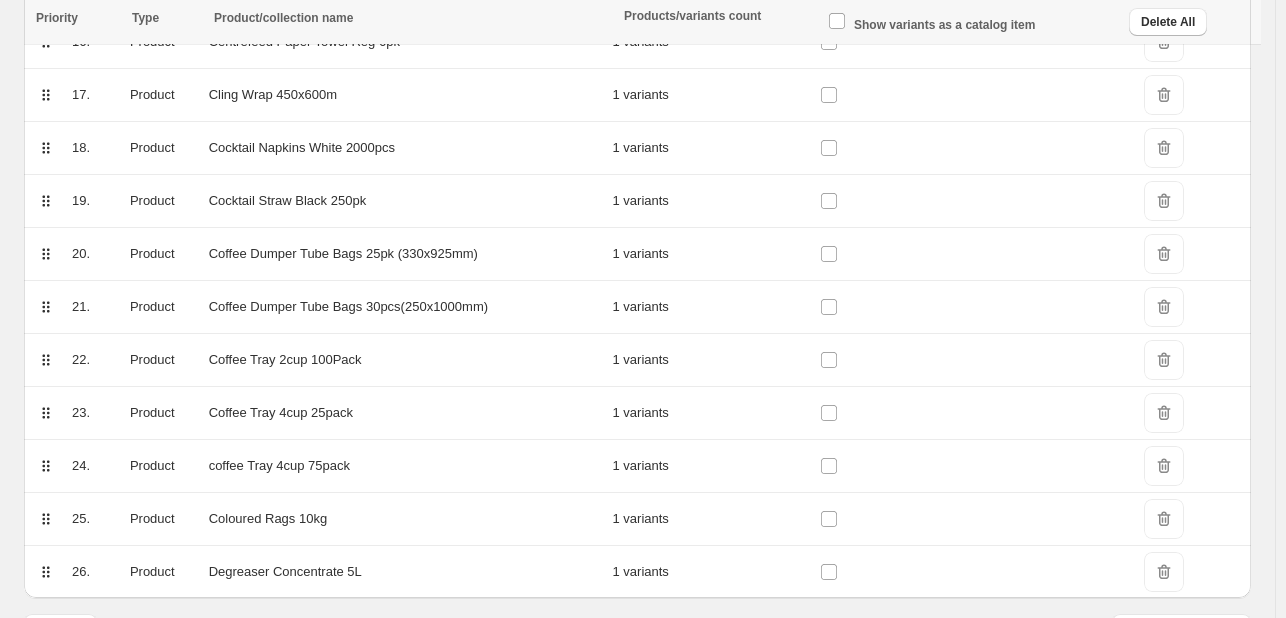 scroll, scrollTop: 1204, scrollLeft: 0, axis: vertical 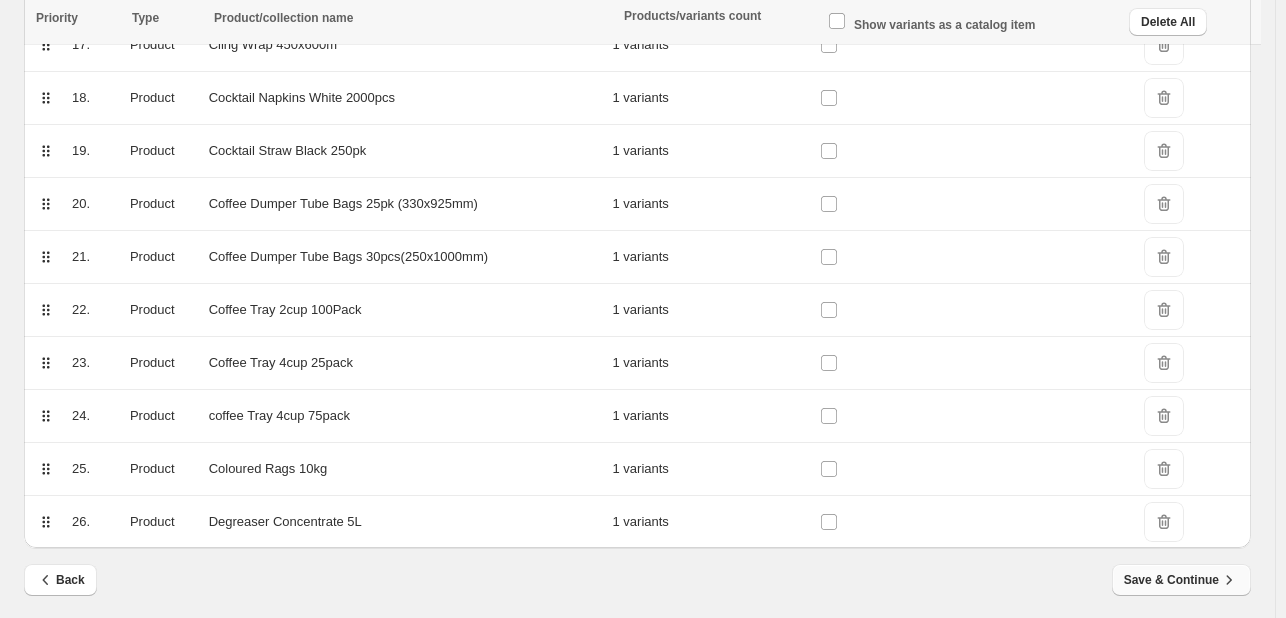 click on "Save & Continue" at bounding box center [1181, 580] 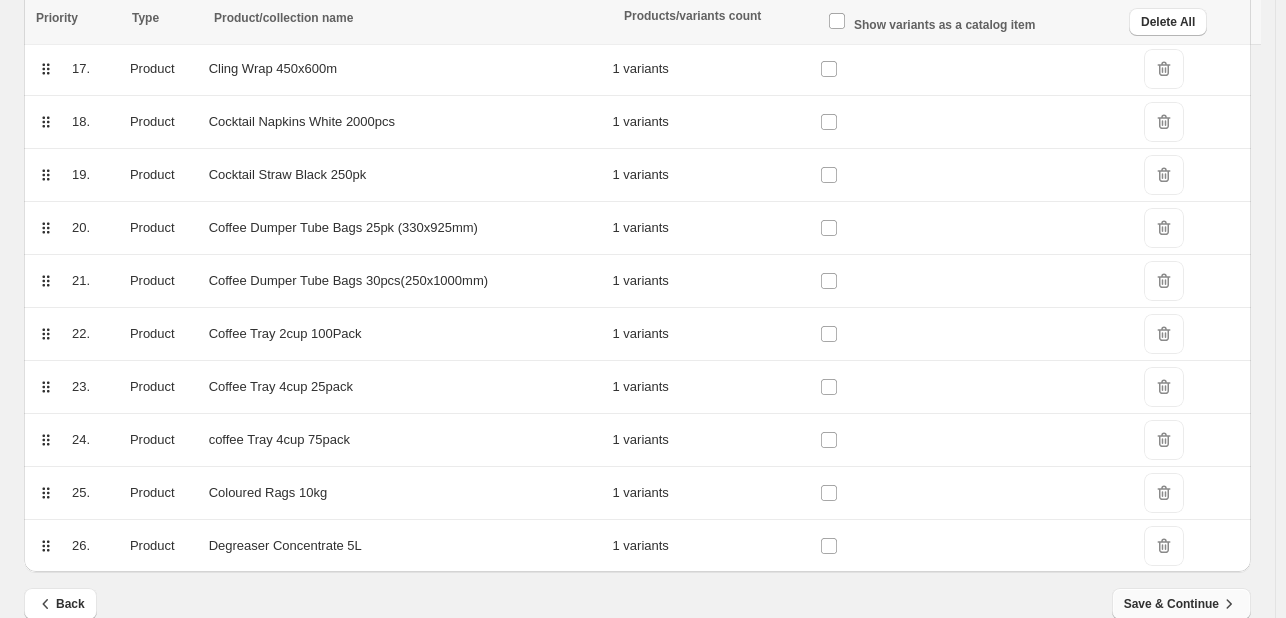 scroll, scrollTop: 1228, scrollLeft: 0, axis: vertical 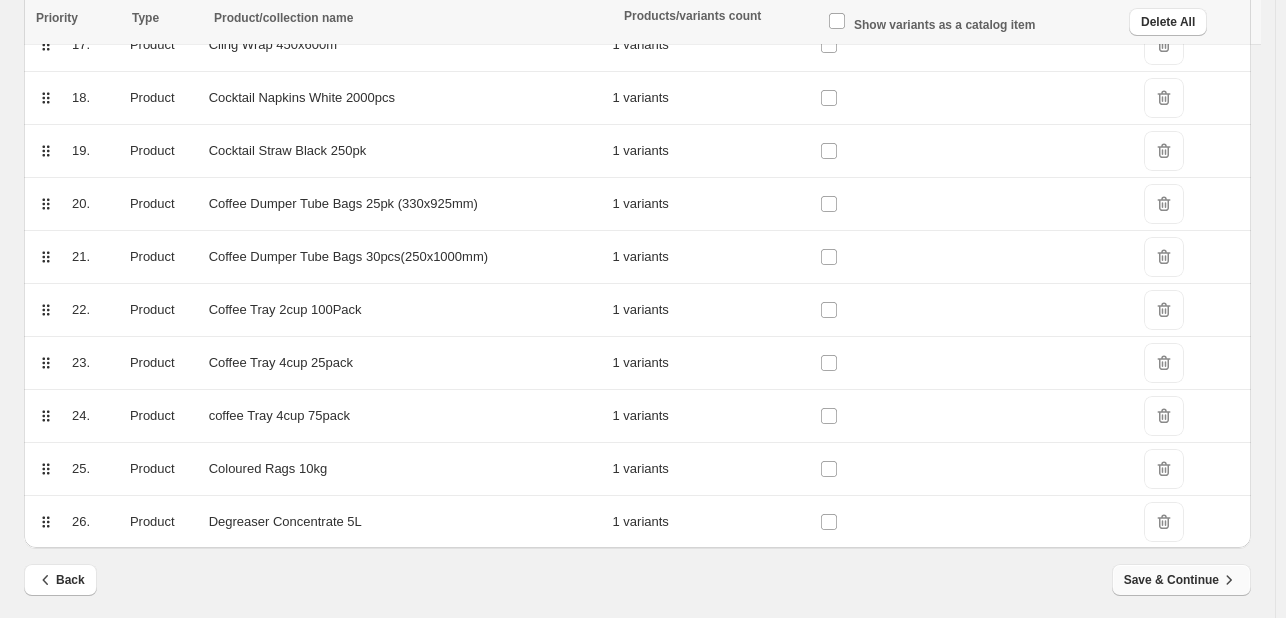 click on "Save & Continue" at bounding box center (1181, 580) 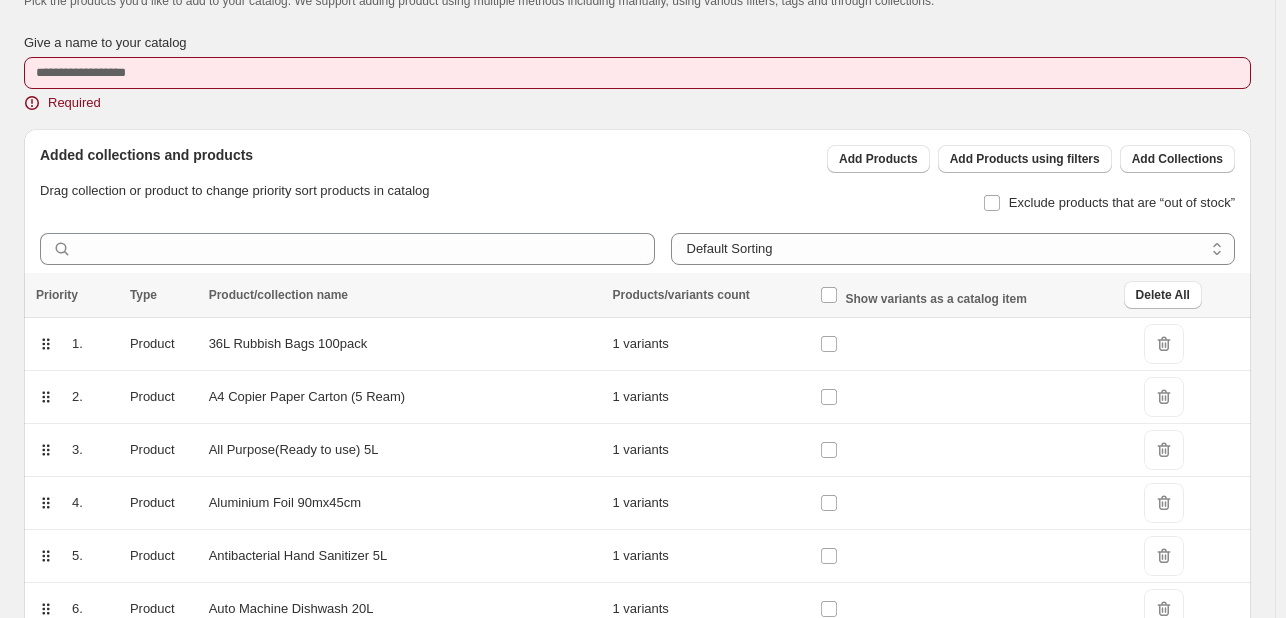 scroll, scrollTop: 0, scrollLeft: 0, axis: both 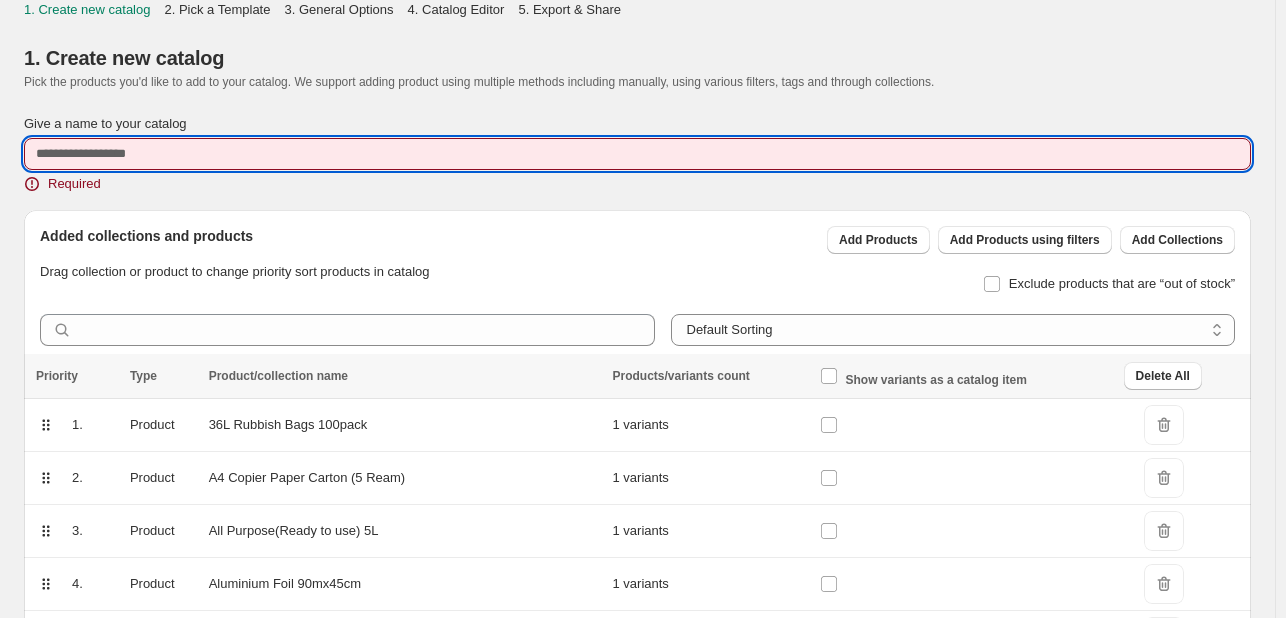 click on "Give a name to your catalog" at bounding box center [637, 154] 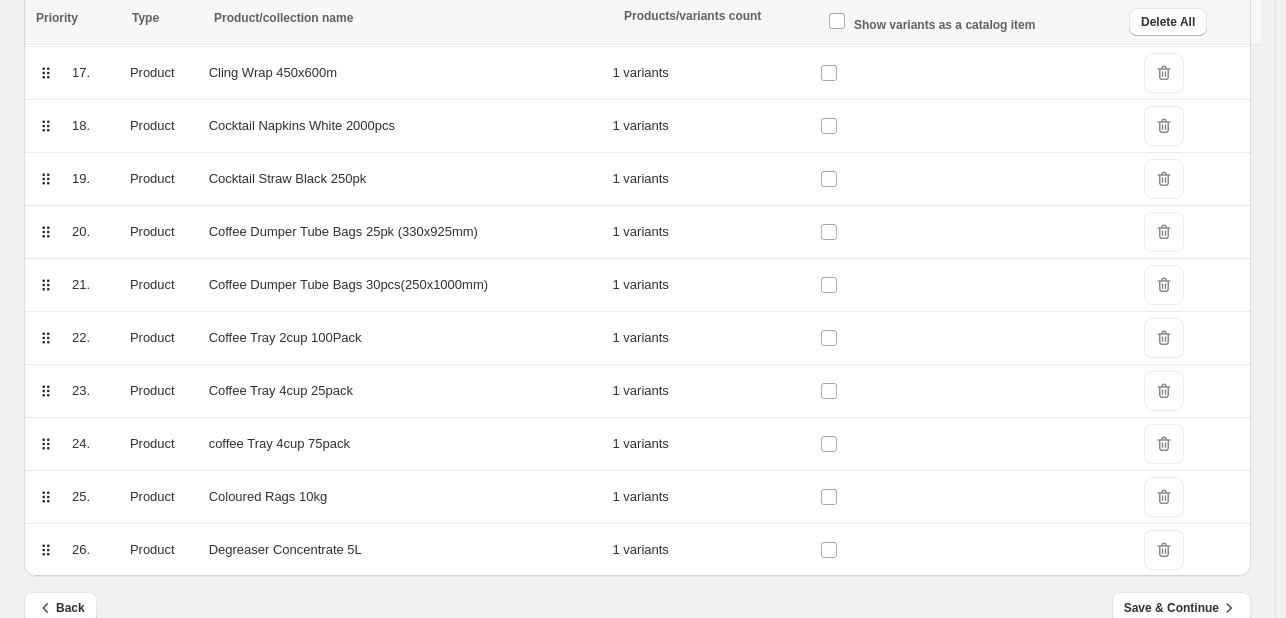 scroll, scrollTop: 1204, scrollLeft: 0, axis: vertical 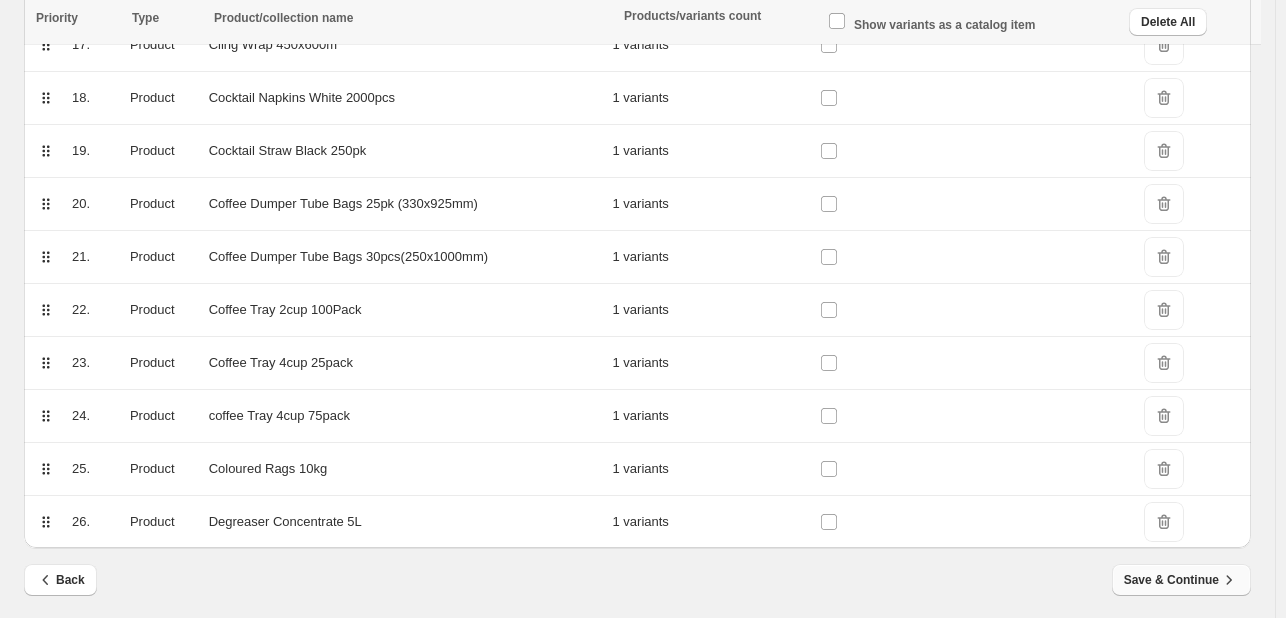 type on "**********" 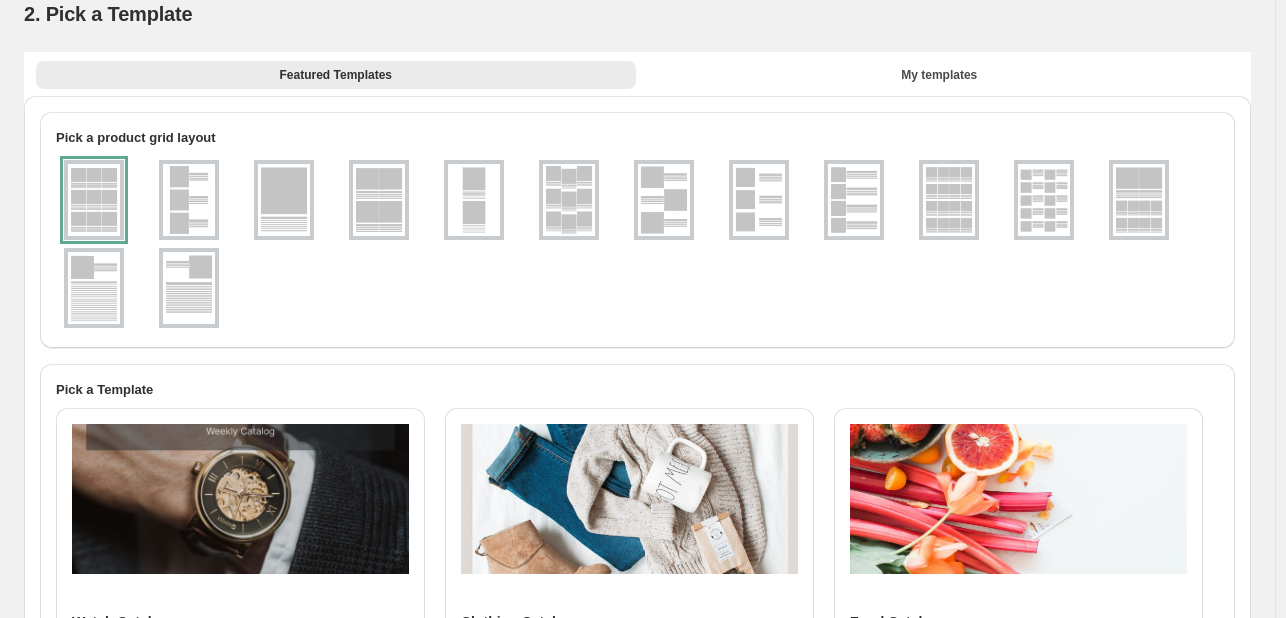 scroll, scrollTop: 0, scrollLeft: 0, axis: both 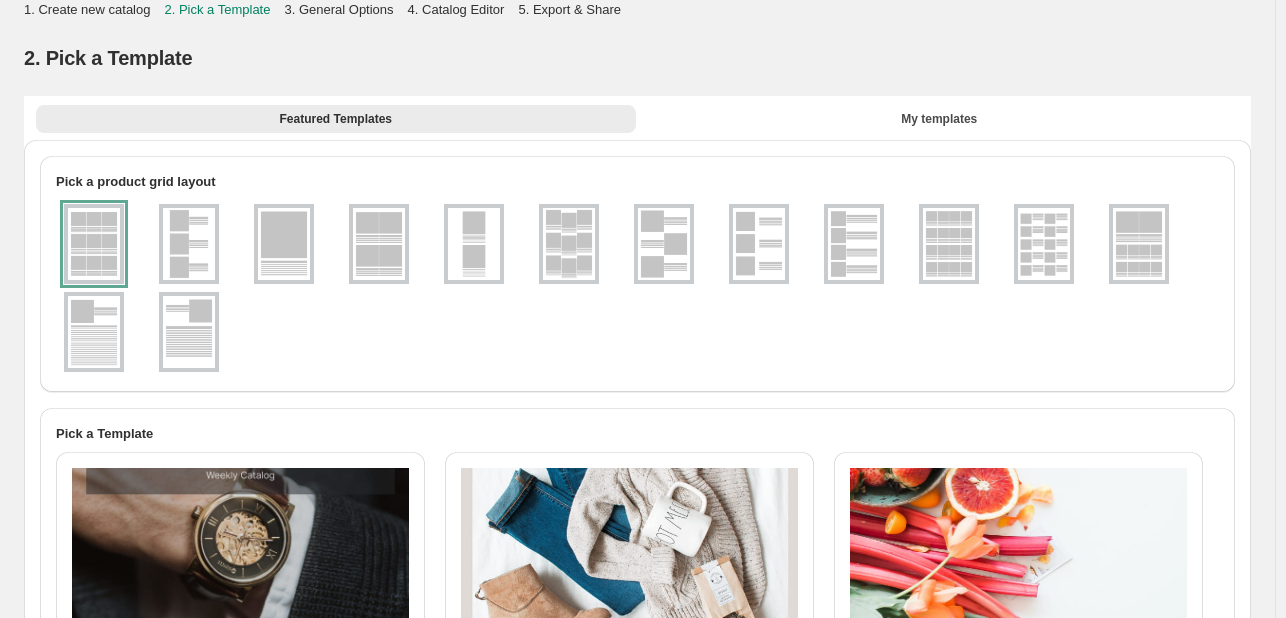 click at bounding box center (854, 244) 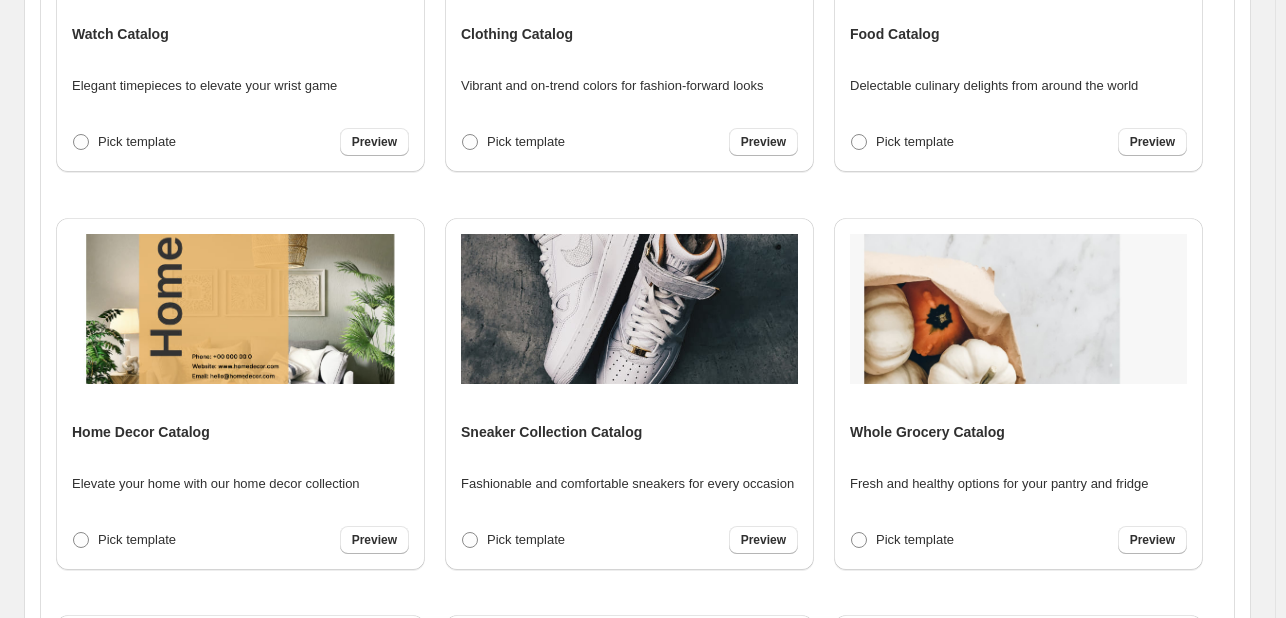 scroll, scrollTop: 632, scrollLeft: 0, axis: vertical 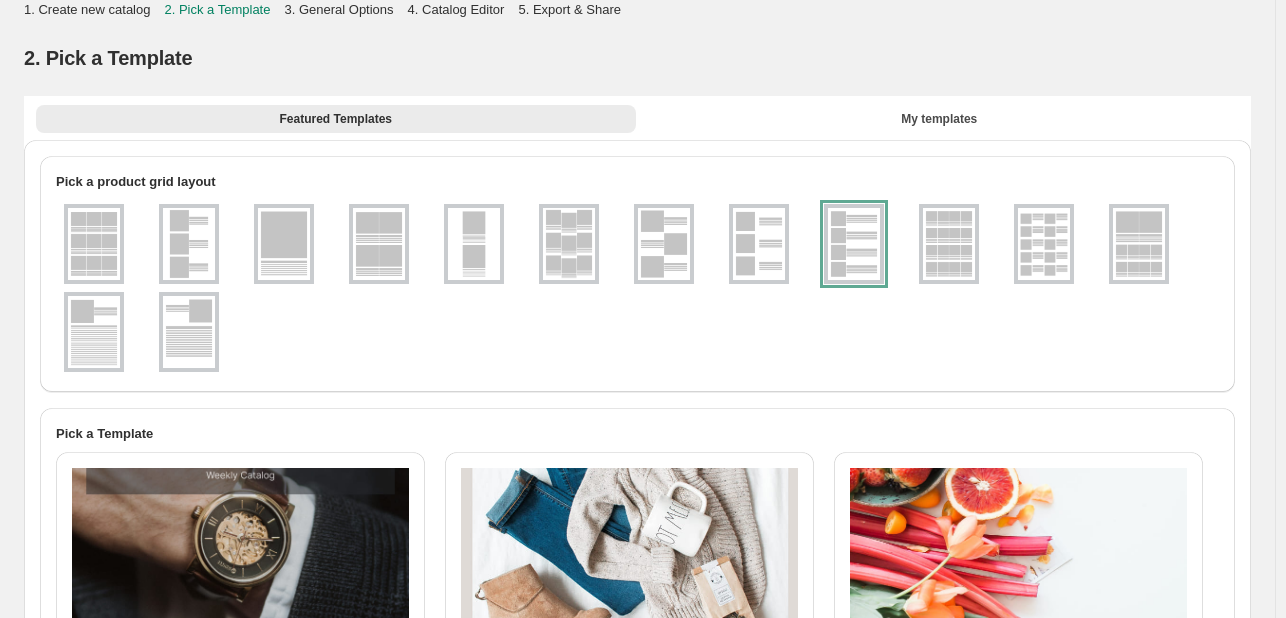 click at bounding box center (854, 244) 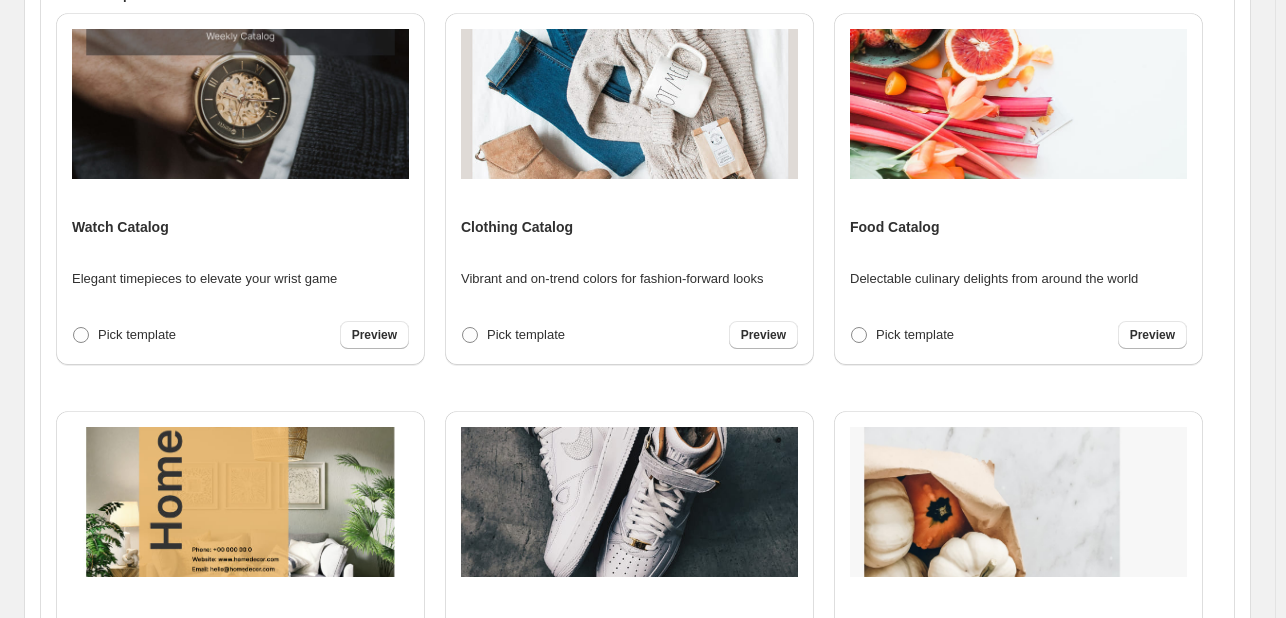 scroll, scrollTop: 440, scrollLeft: 0, axis: vertical 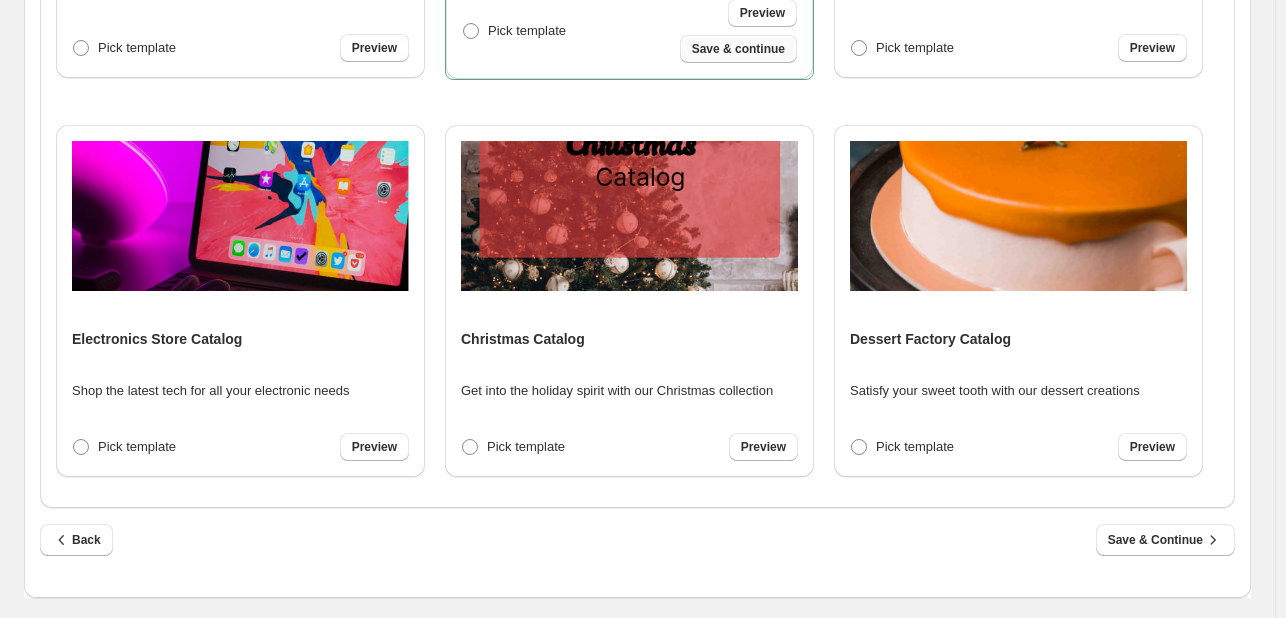 click on "Save & continue" at bounding box center (738, 49) 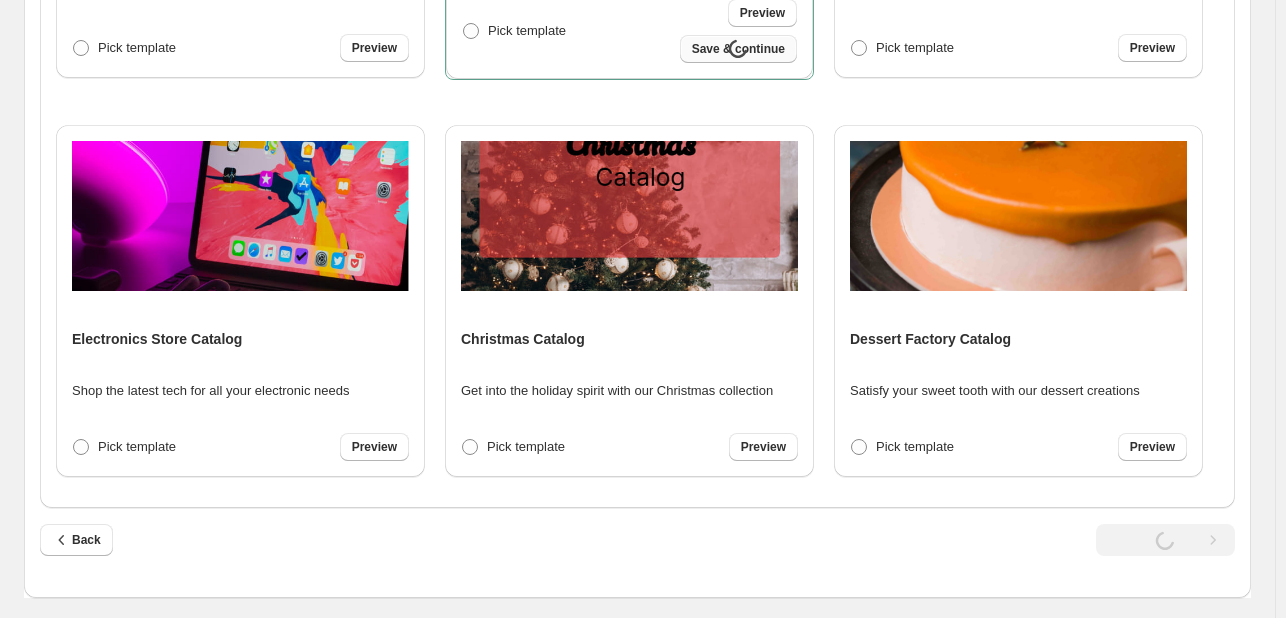 select on "**********" 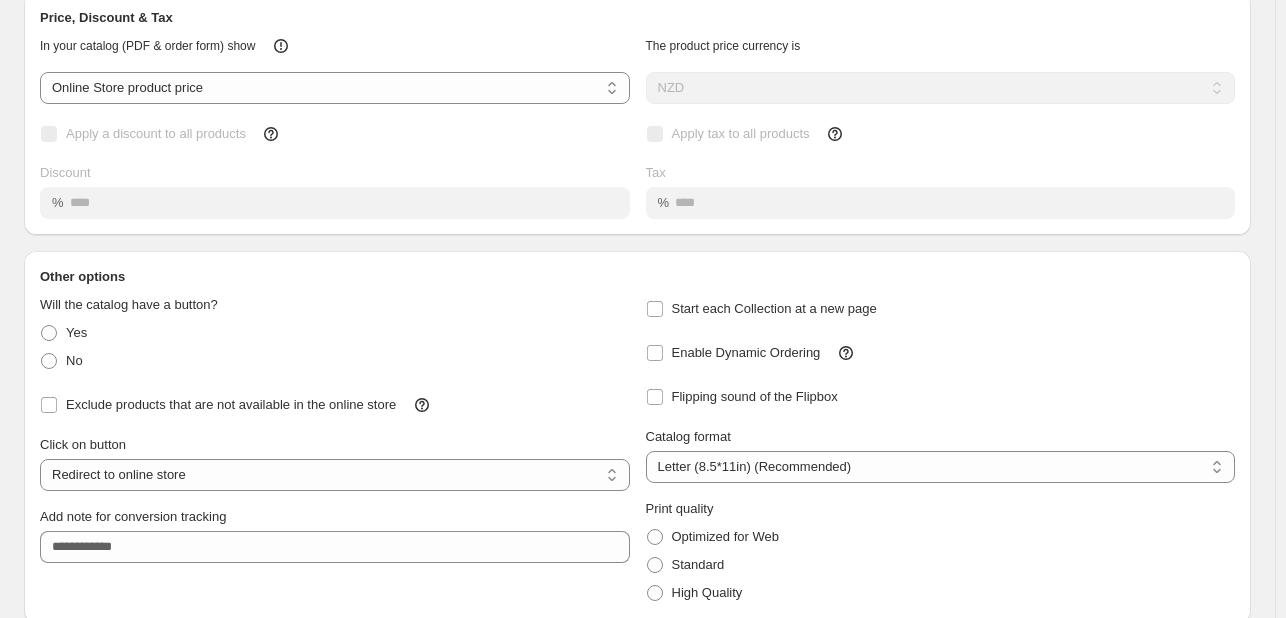 scroll, scrollTop: 0, scrollLeft: 0, axis: both 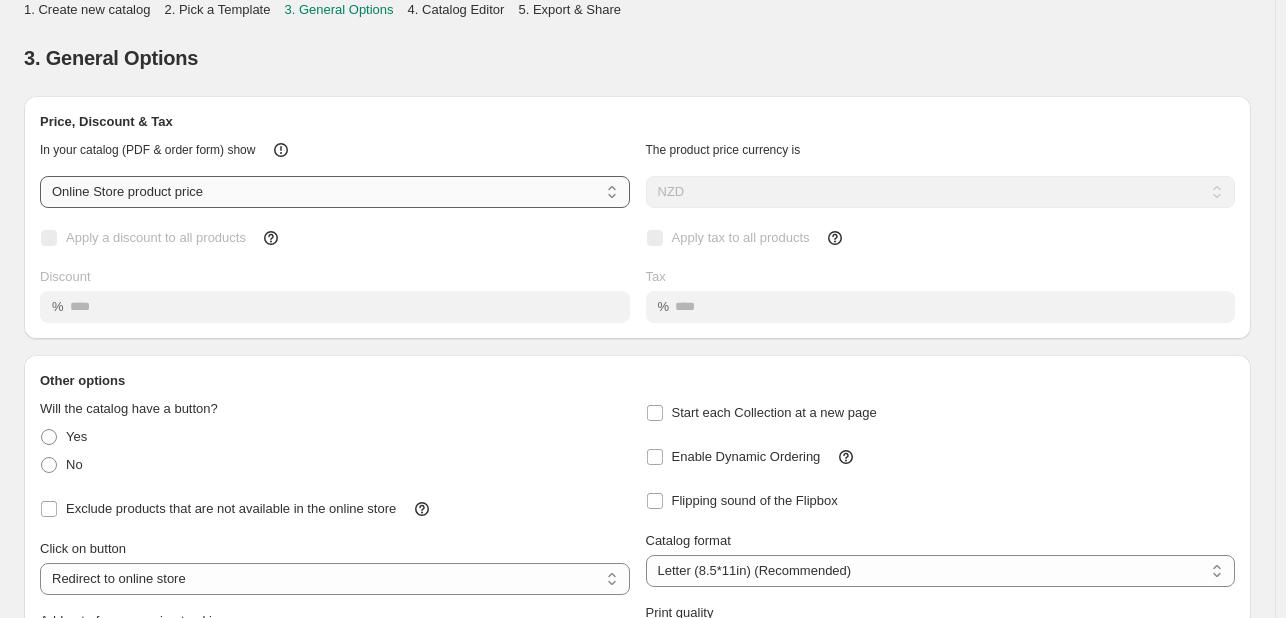 click on "**********" at bounding box center [335, 192] 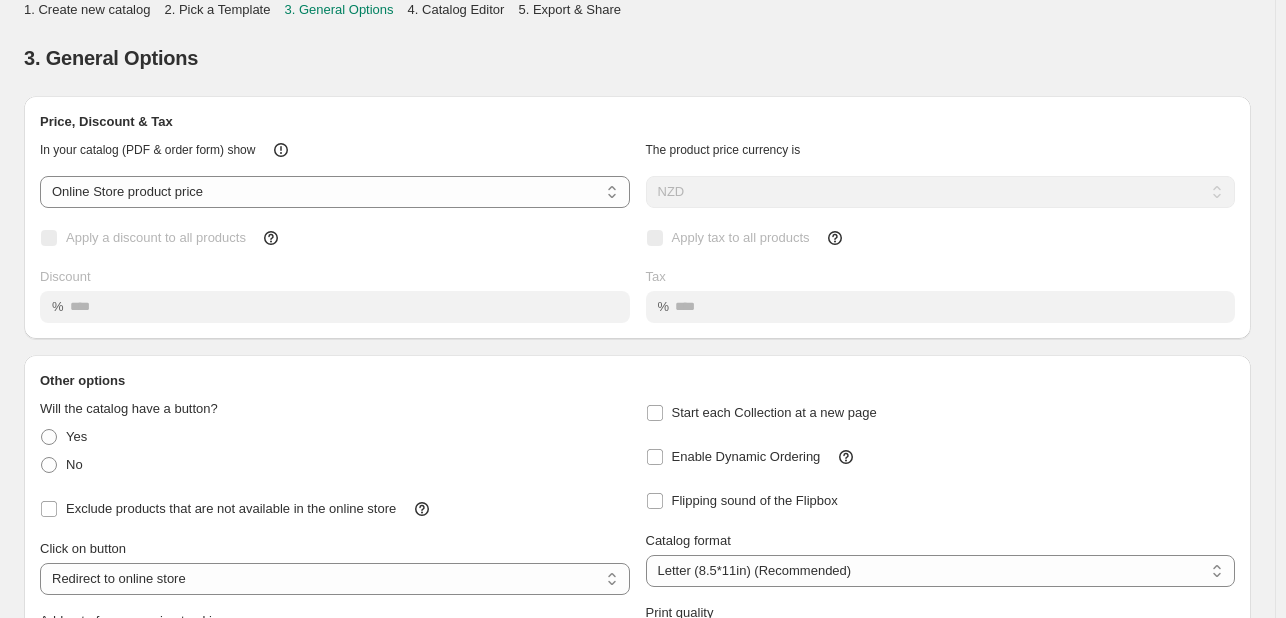 scroll, scrollTop: 184, scrollLeft: 0, axis: vertical 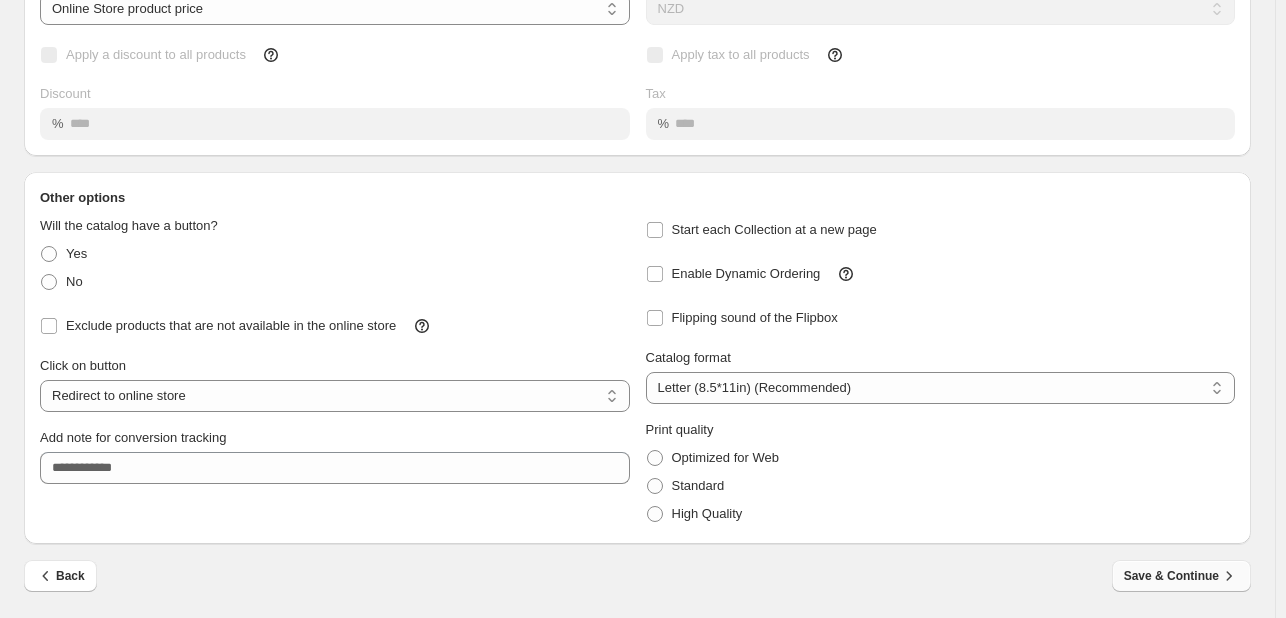 click on "Save & Continue" at bounding box center [1181, 576] 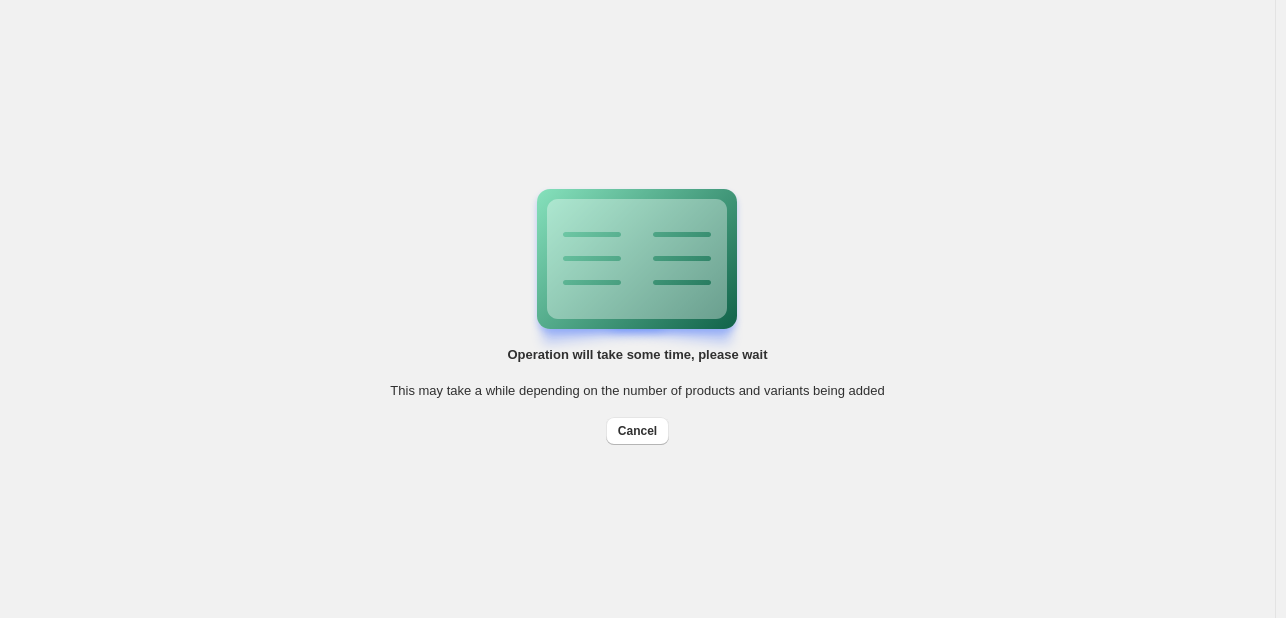 scroll, scrollTop: 0, scrollLeft: 0, axis: both 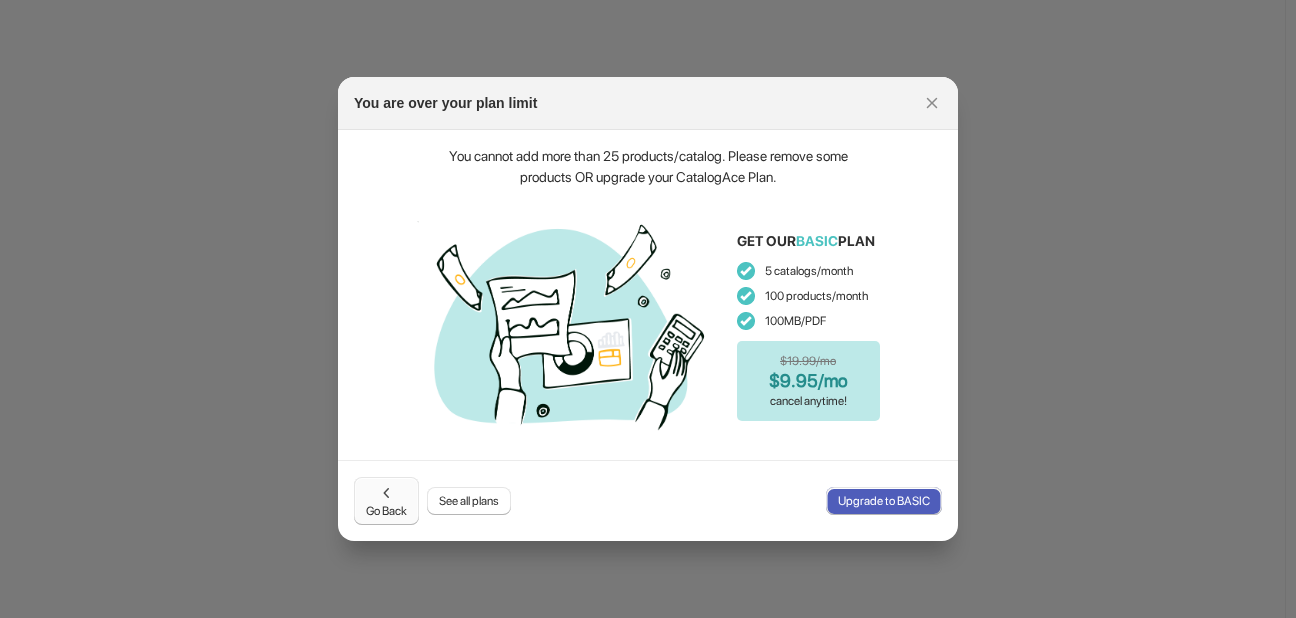 click on "Go Back" at bounding box center (386, 501) 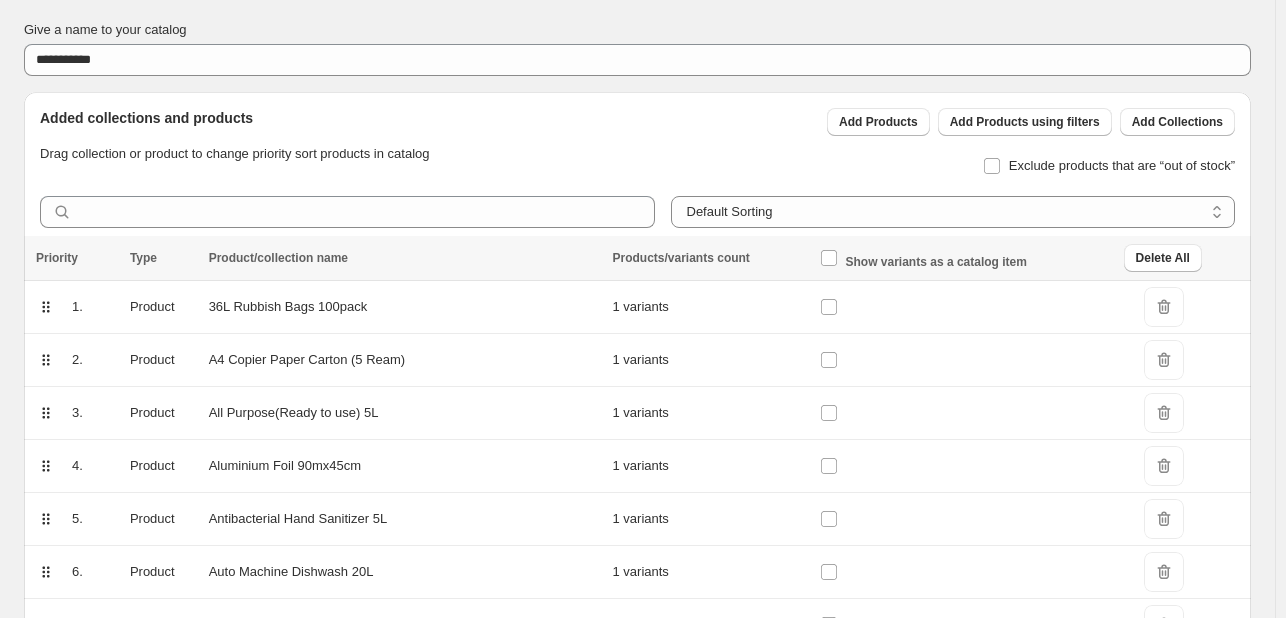 scroll, scrollTop: 96, scrollLeft: 0, axis: vertical 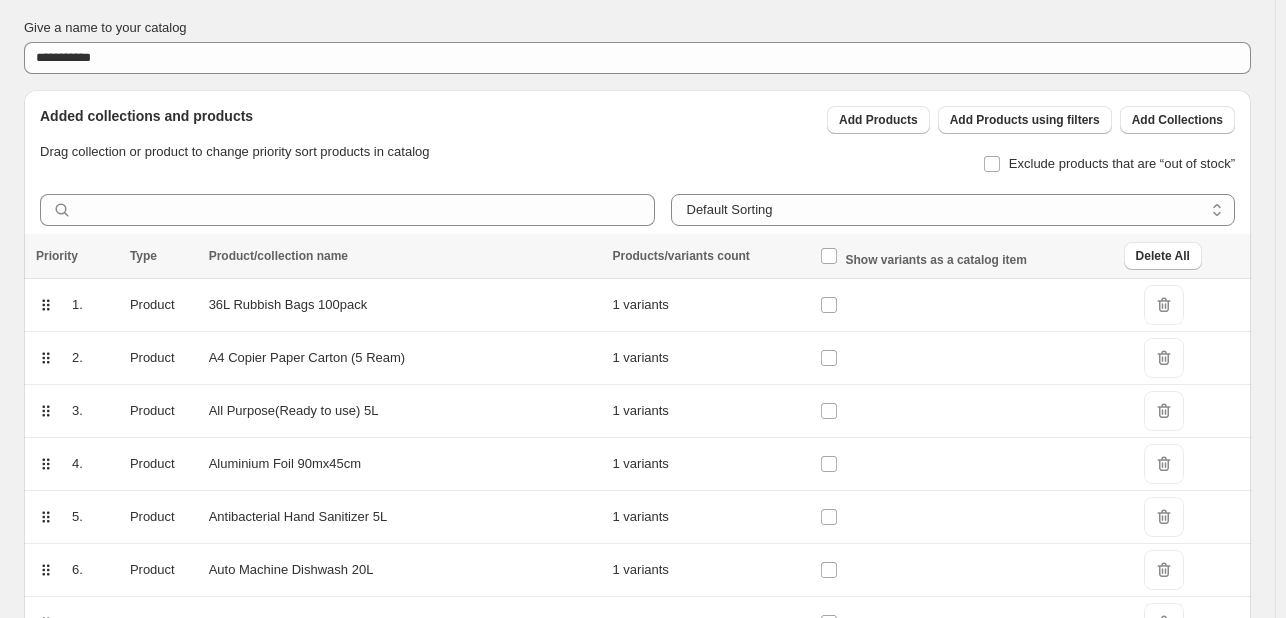 click on "DeleteIcon" at bounding box center [1164, 305] 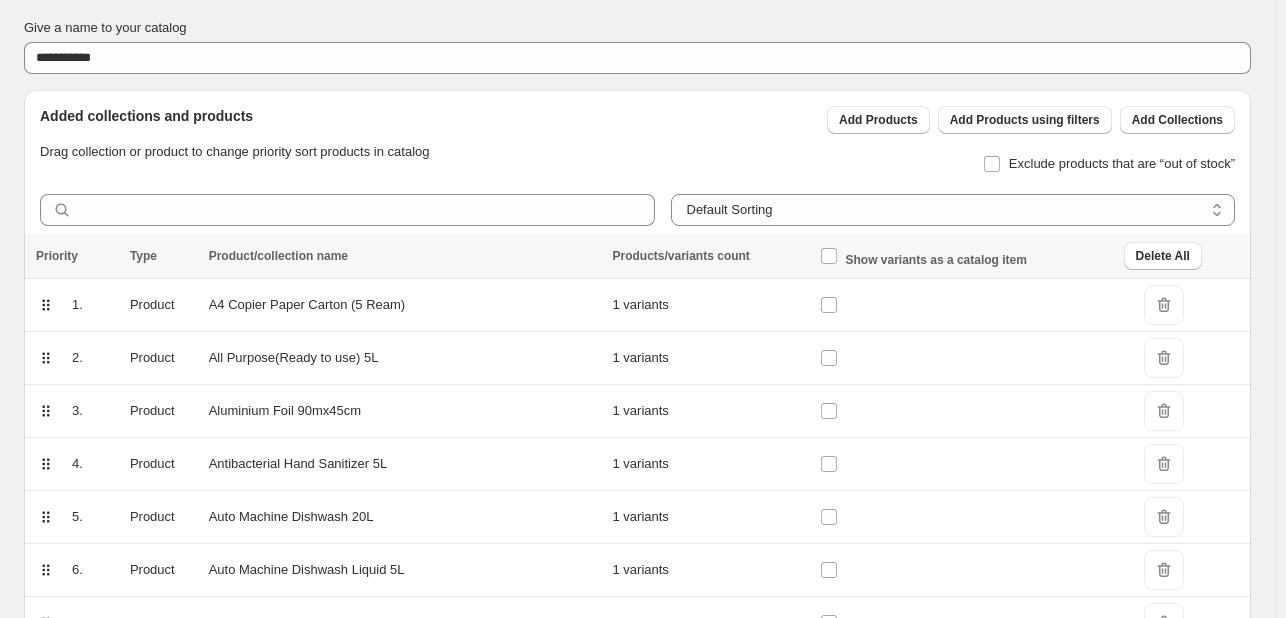 click on "DeleteIcon" at bounding box center (1164, 305) 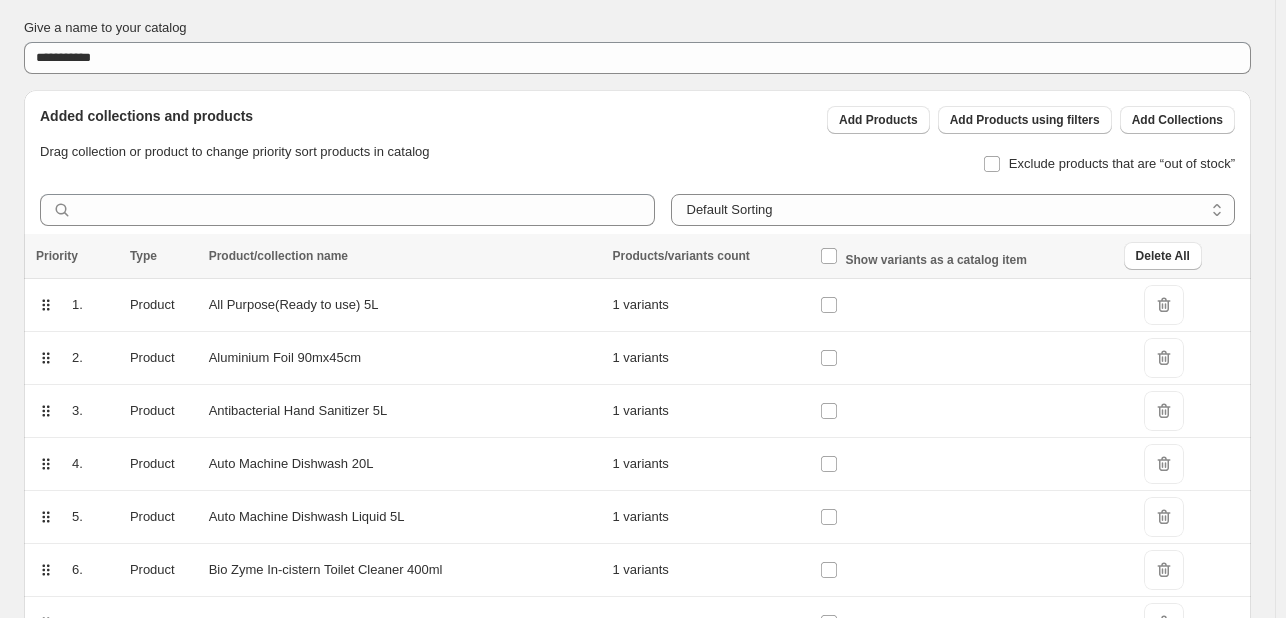 click on "DeleteIcon" at bounding box center (1164, 305) 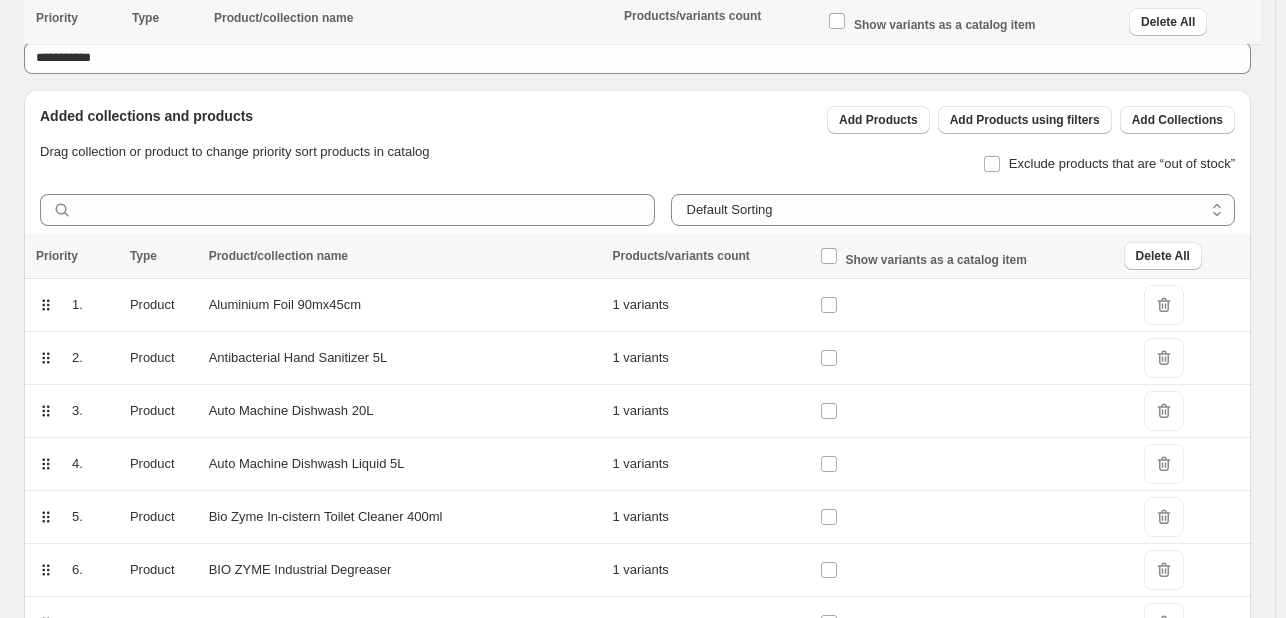 scroll, scrollTop: 1046, scrollLeft: 0, axis: vertical 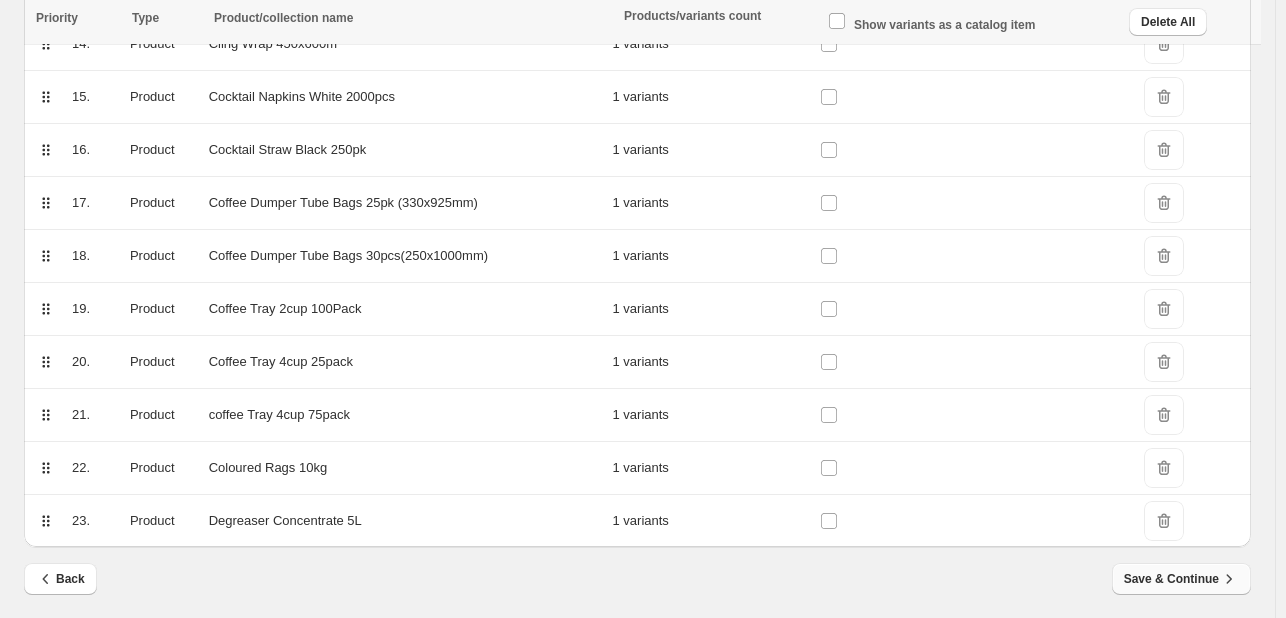 click on "Save & Continue" at bounding box center [1181, 579] 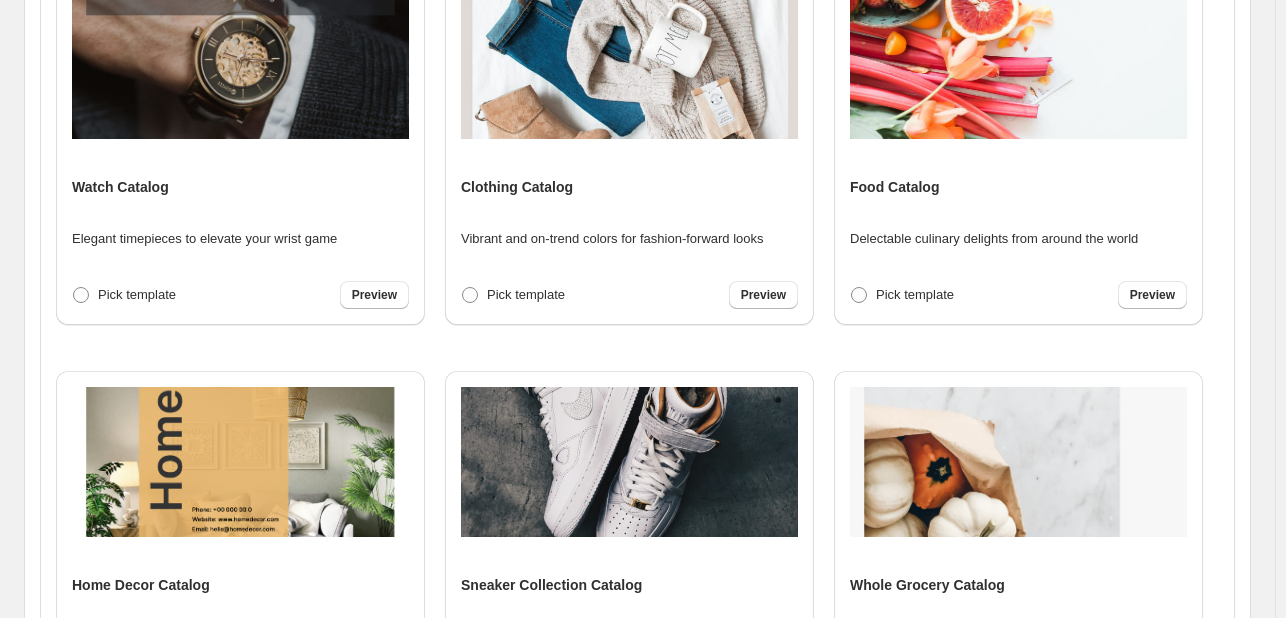 scroll, scrollTop: 760, scrollLeft: 0, axis: vertical 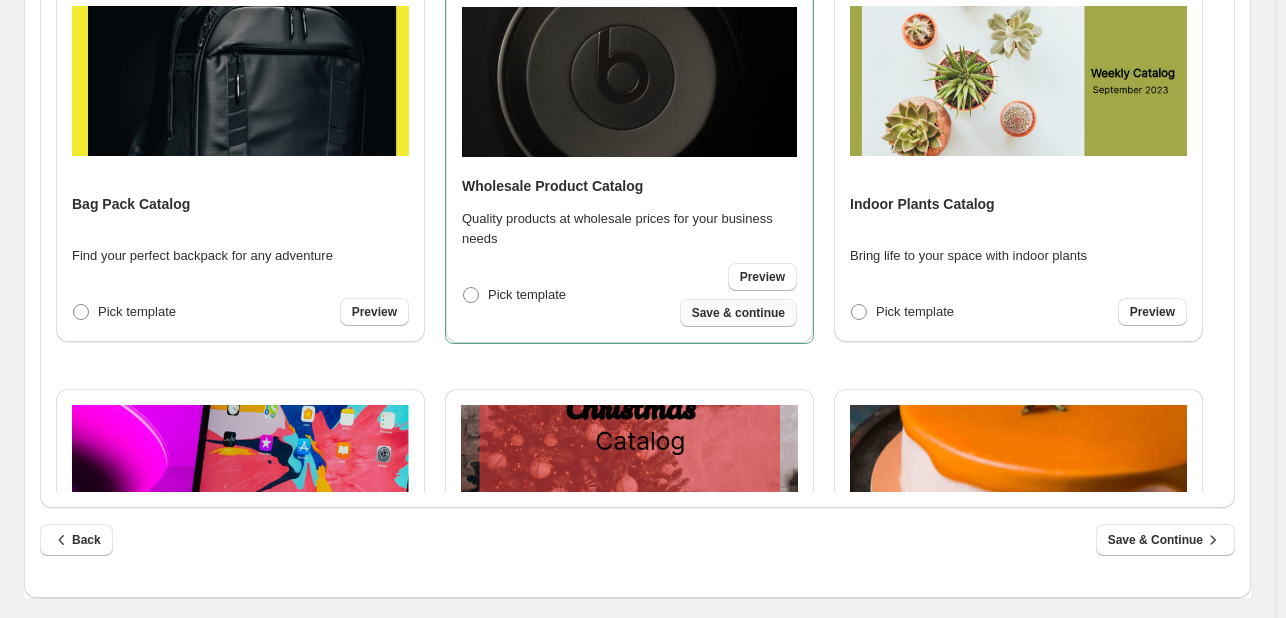 click on "Save & continue" at bounding box center (738, 313) 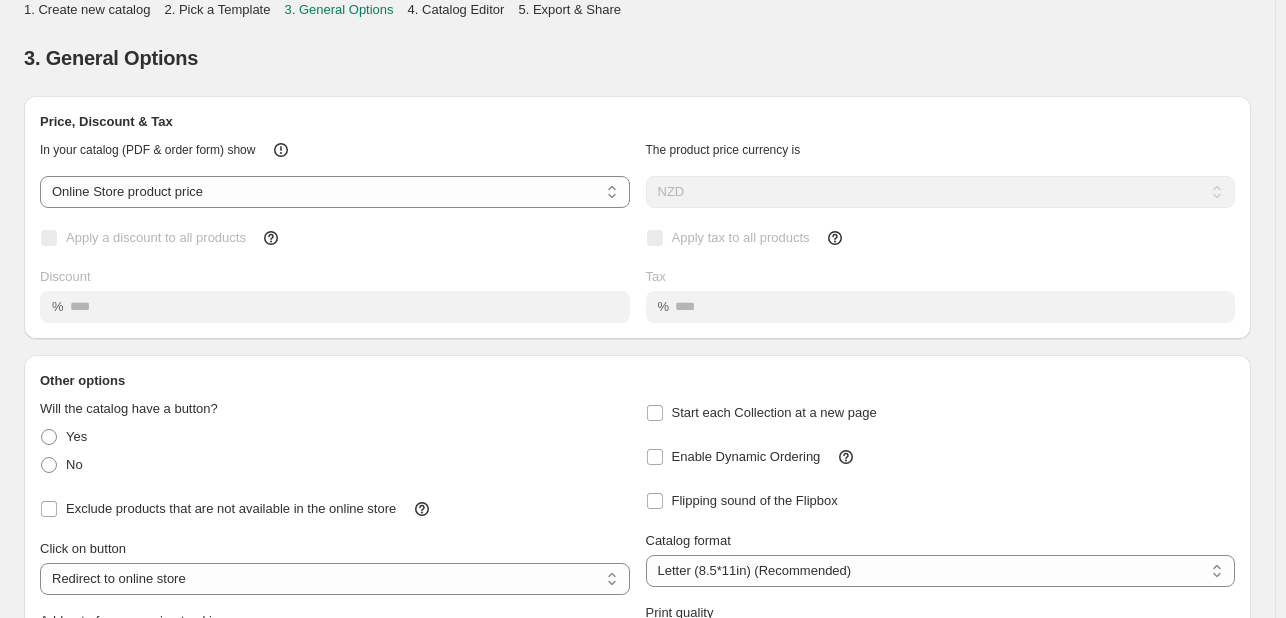 scroll, scrollTop: 184, scrollLeft: 0, axis: vertical 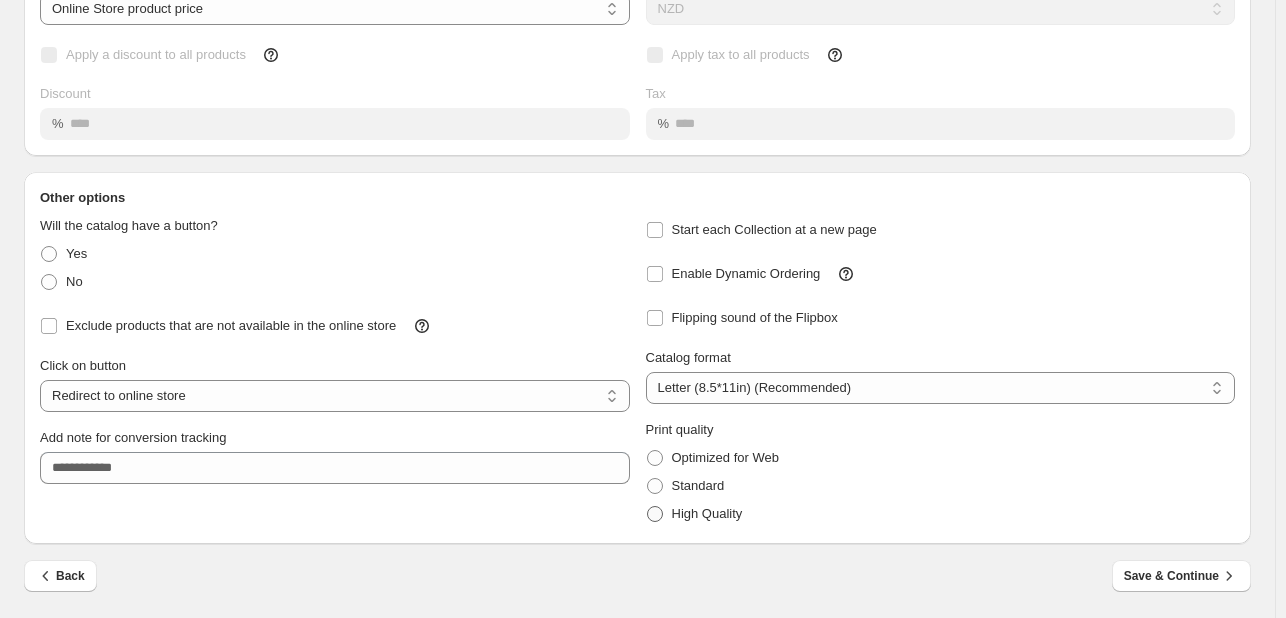 click at bounding box center (655, 514) 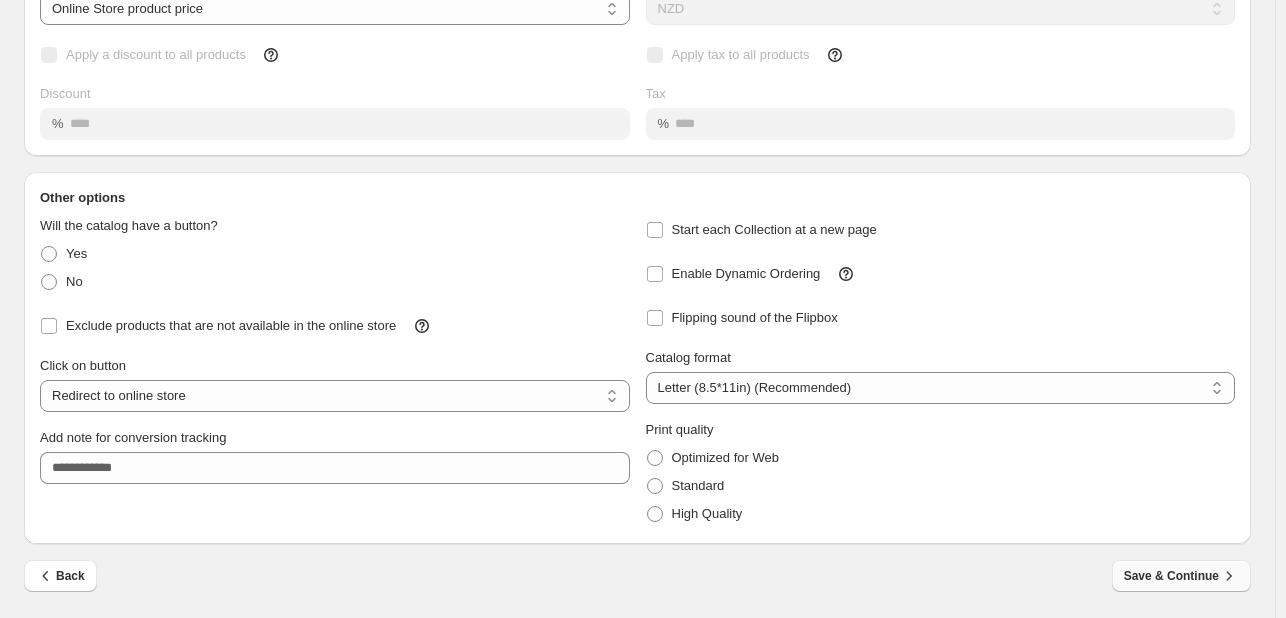 click on "Save & Continue" at bounding box center [1181, 576] 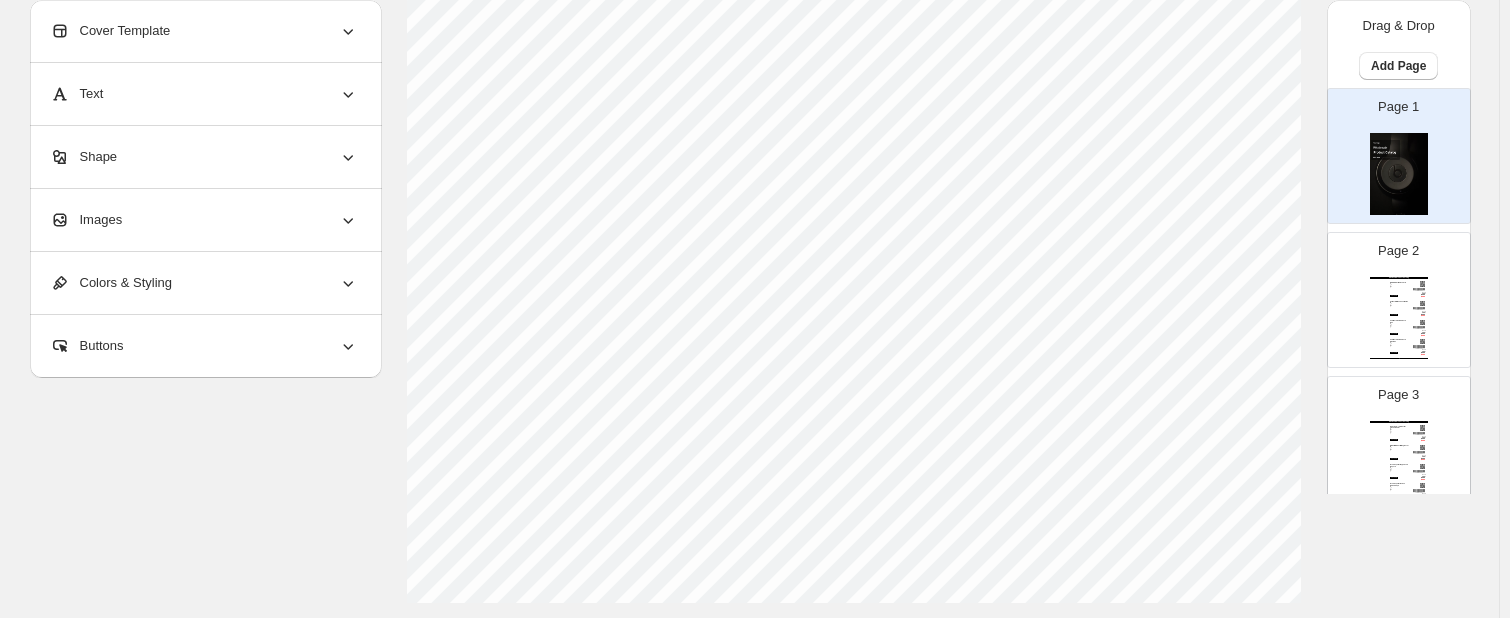 scroll, scrollTop: 883, scrollLeft: 0, axis: vertical 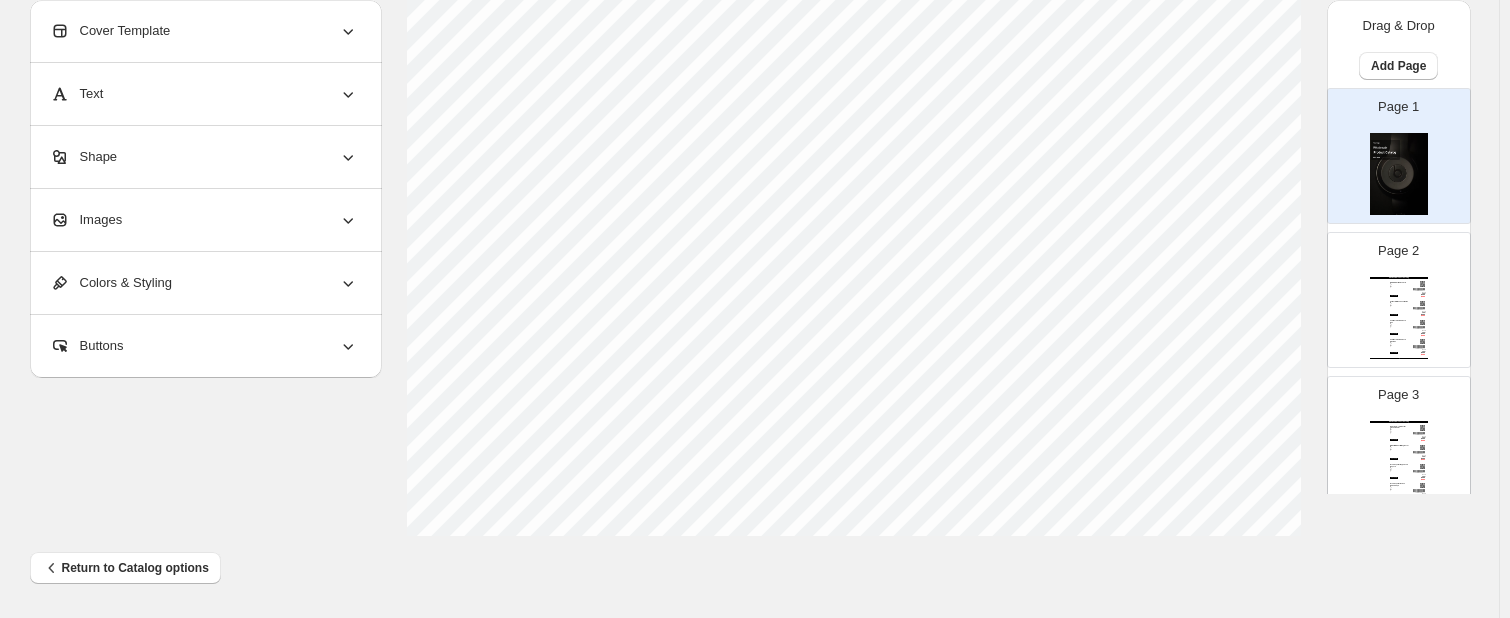 click on "Wholesale Product Catalog Aluminium Foil 90mx45cm Stock Quantity:  0 SKU:  ALU90 Weight:  0 Tags:   Brand:  My Store Barcode №:  null goods $ null $ null $ 0.00 $ 0.00 BUY NOW Antibacterial Hand Sanitizer 5L Stock Quantity:  0 SKU:  C110210 Weight:  0 Tags:   Brand:  My Store Barcode №:  null goods $ null $ null $ 0.00 $ 0.00 BUY NOW Auto Machine Dishwash 20L Stock Quantity:  0 SKU:  C110156 Weight:  0 Tags:   Brand:  My Store Barcode №:  null goods $ null $ null $ 0.00 $ 0.00 BUY NOW Auto Machine Dishwash Liquid 5L Stock Quantity:  0 SKU:  C110154 Weight:  0 Tags:   Brand:  My Store Barcode №:  null goods $ null $ null $ 0.00 $ 0.00 BUY NOW Wholesale Product Catalog | Page undefined" at bounding box center (1399, 318) 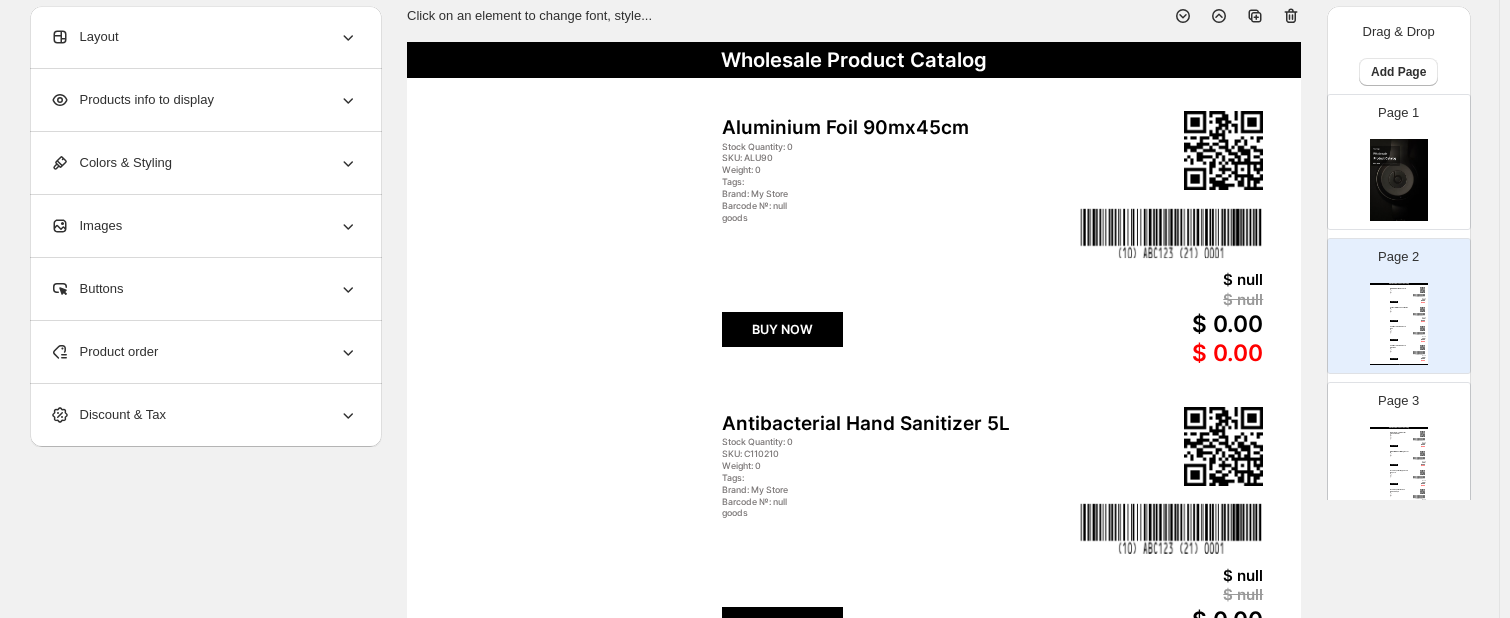 scroll, scrollTop: 0, scrollLeft: 0, axis: both 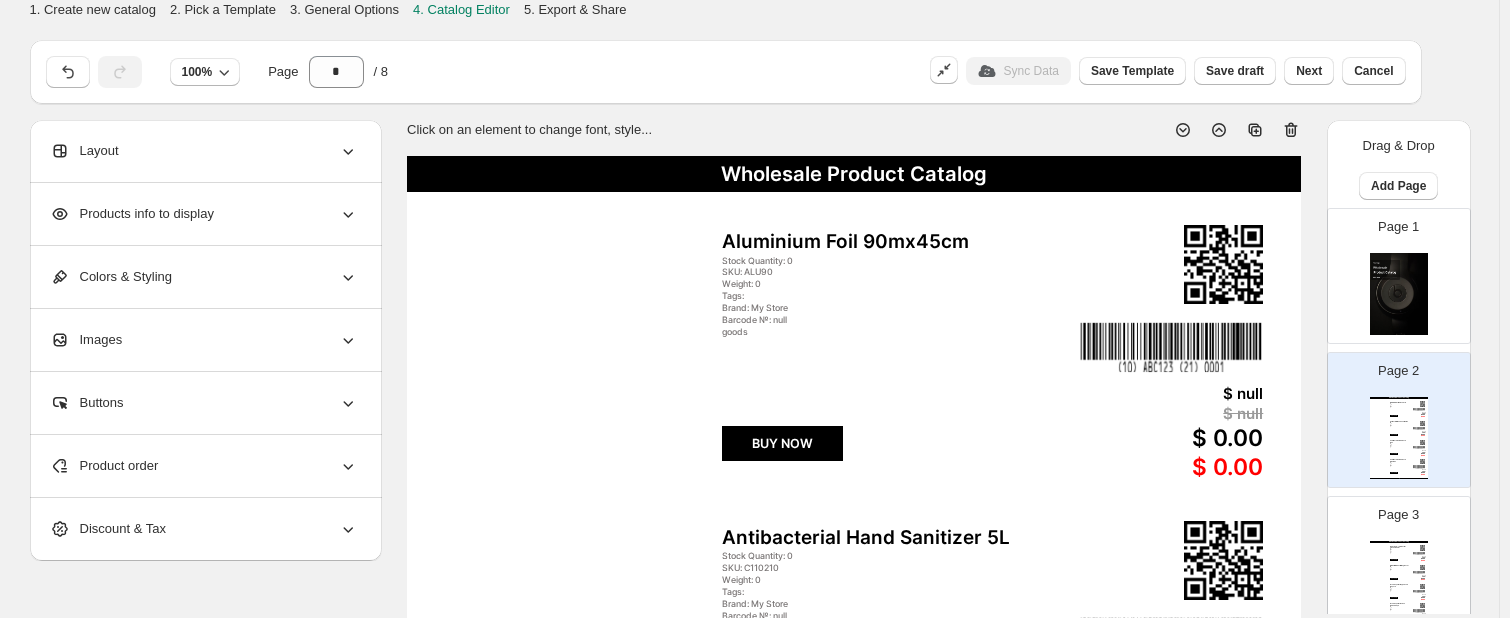click on "Wholesale Product Catalog Bio Zyme In-cistern Toilet Cleaner 400ml Stock Quantity:  0 SKU:  CB10204 Weight:  0 Tags:   Brand:  My Store Barcode №:  null goods $ null $ null $ 0.00 $ 0.00 BUY NOW BIO ZYME Industrial Degreaser Stock Quantity:  0 SKU:  BIOIND5 Weight:  0 Tags:   Brand:  My Store Barcode №:  null goods $ null $ null $ 0.00 $ 0.00 BUY NOW Bond Paper Roll 2ply 75x75 50pack Stock Quantity:  0 SKU:  EB27550 Weight:  0 Tags:   Brand:  My Store Barcode №:  null goods $ null $ null $ 0.00 $ 0.00 BUY NOW Bond Paper Rolls 3PLY 75X75 50pk Stock Quantity:  0 SKU:  EB37550 Weight:  0 Tags:   Brand:  My Store Barcode №:  null goods $ null $ null $ 0.00 $ 0.00 BUY NOW Wholesale Product Catalog | Page undefined" at bounding box center (1399, 582) 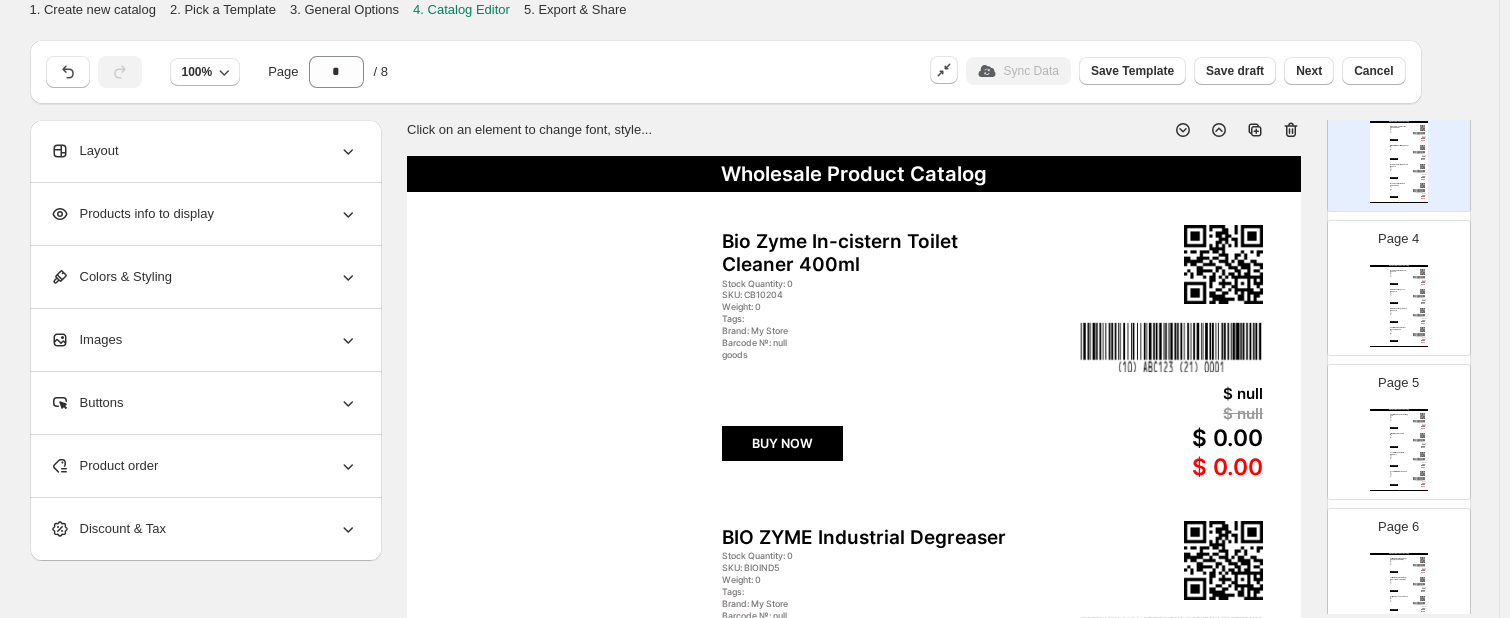 scroll, scrollTop: 786, scrollLeft: 0, axis: vertical 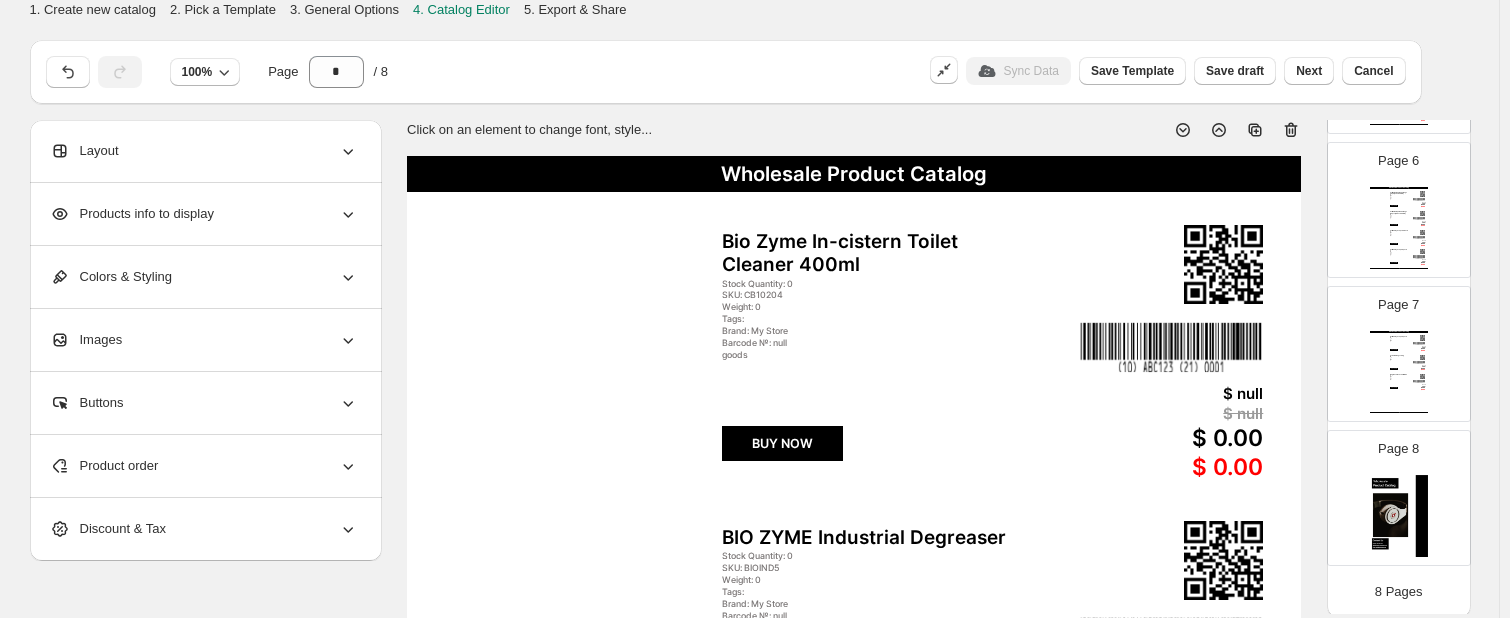 click at bounding box center [1399, 516] 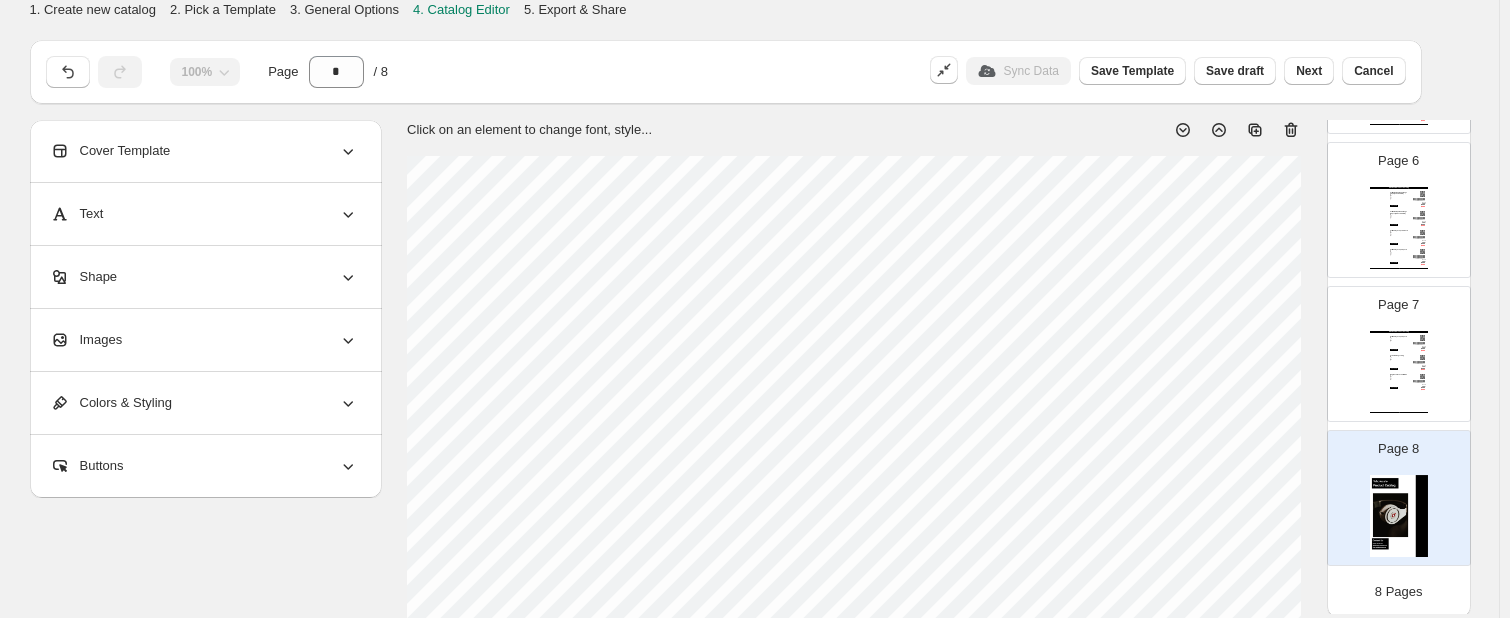 click at bounding box center (1380, 362) 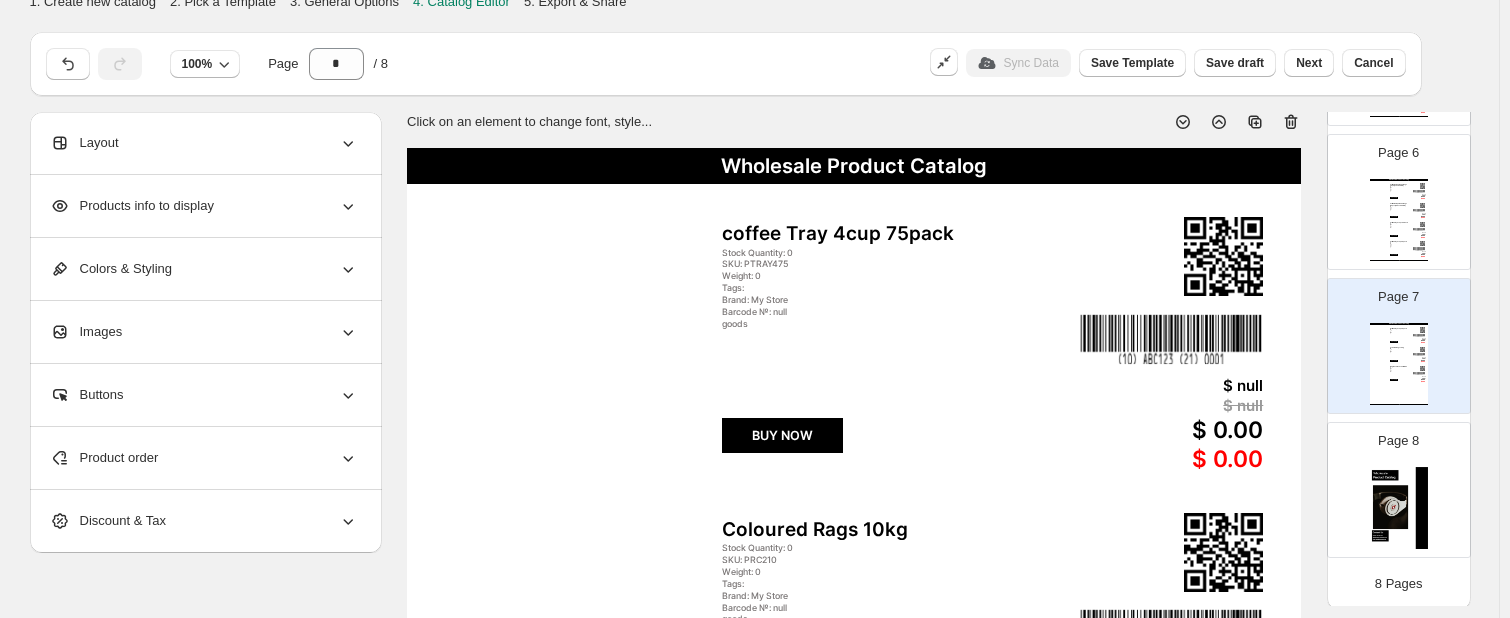 scroll, scrollTop: 0, scrollLeft: 0, axis: both 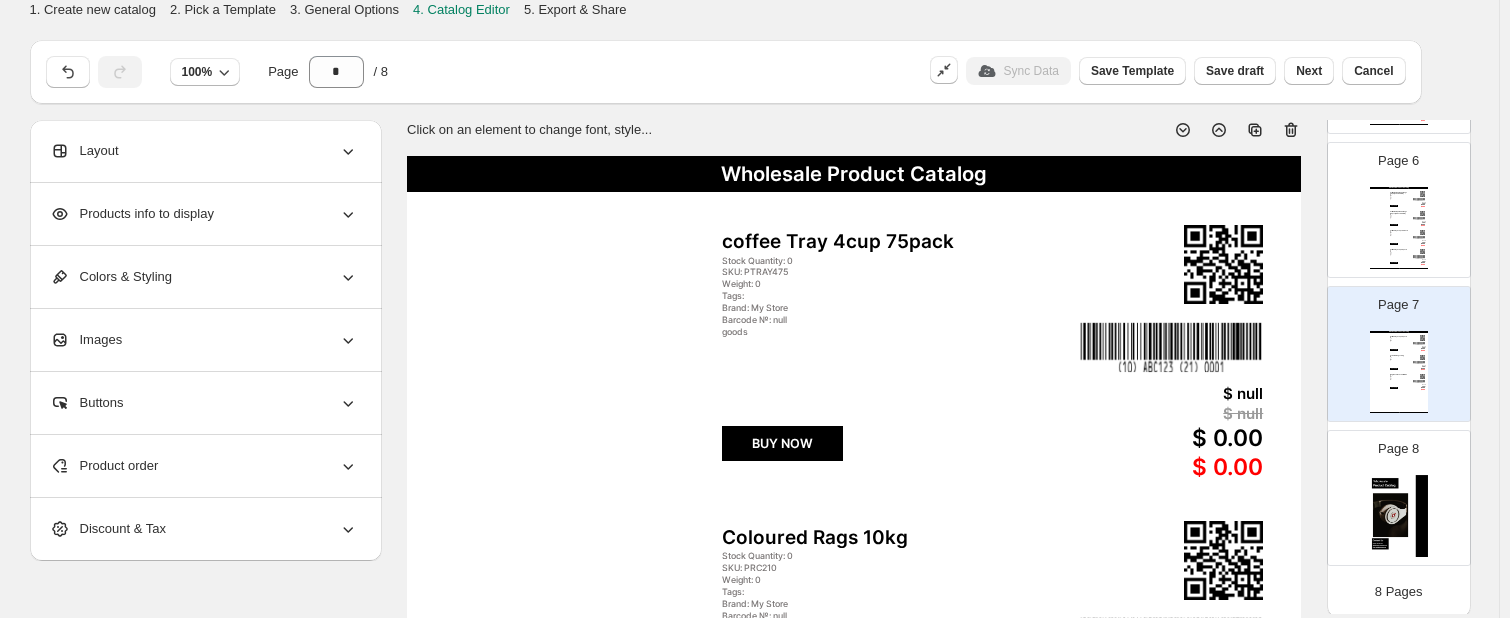 click 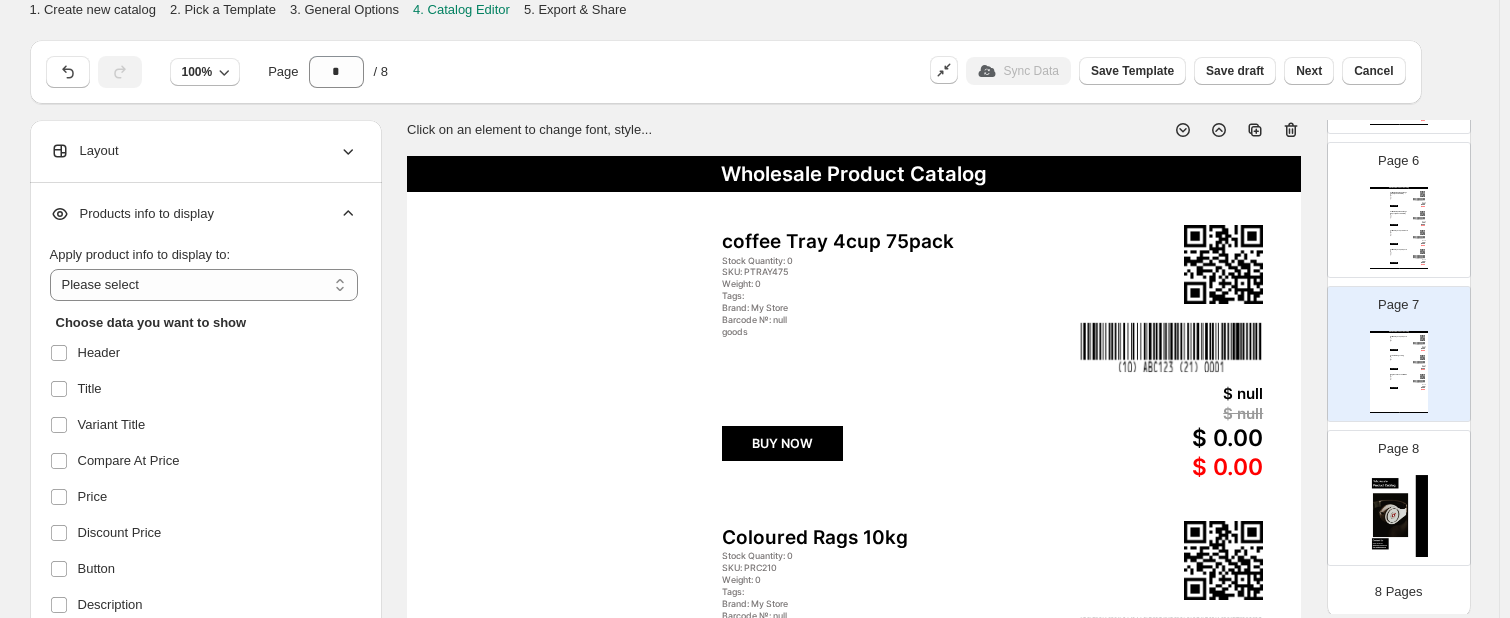 click 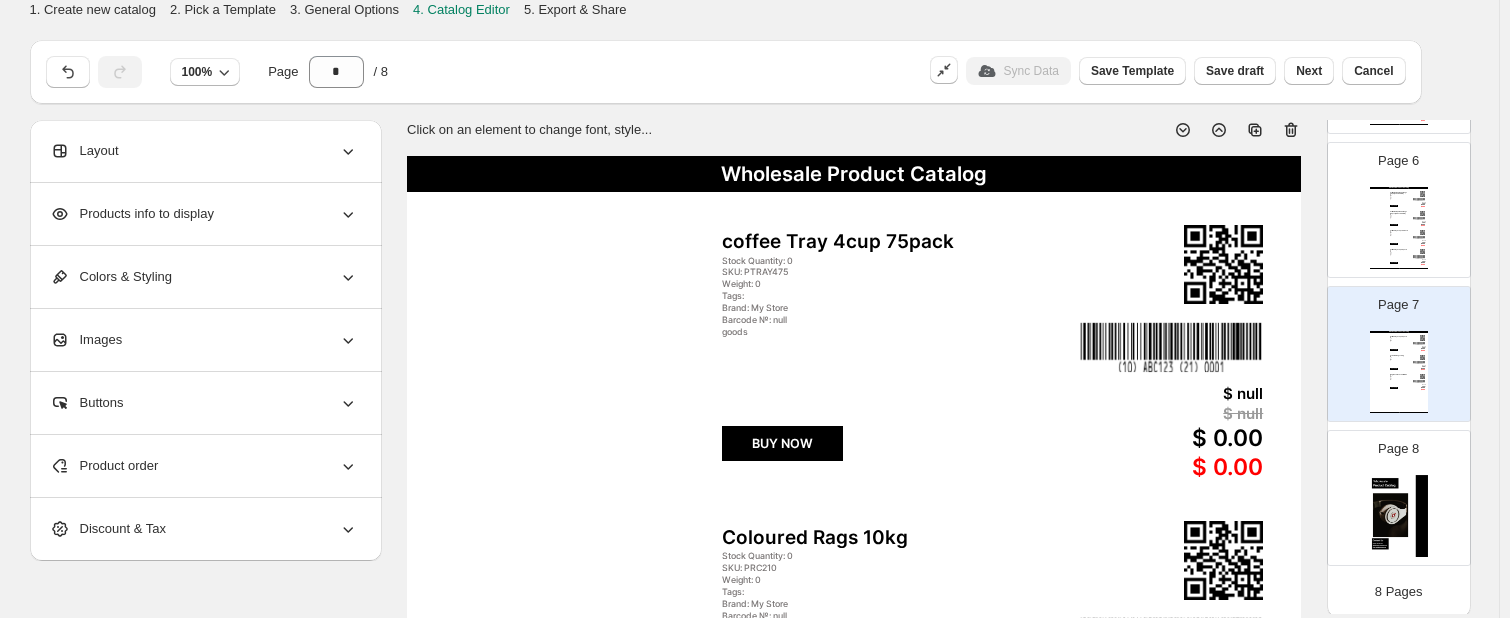 click 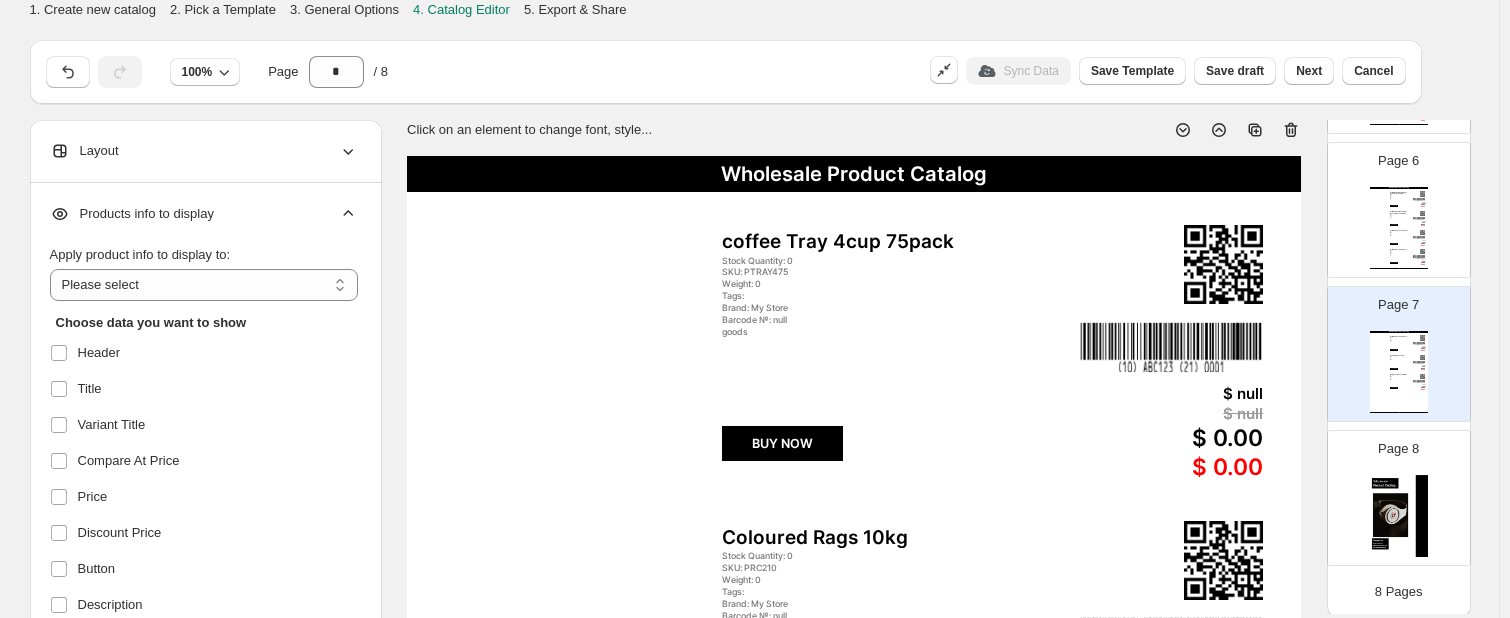 click 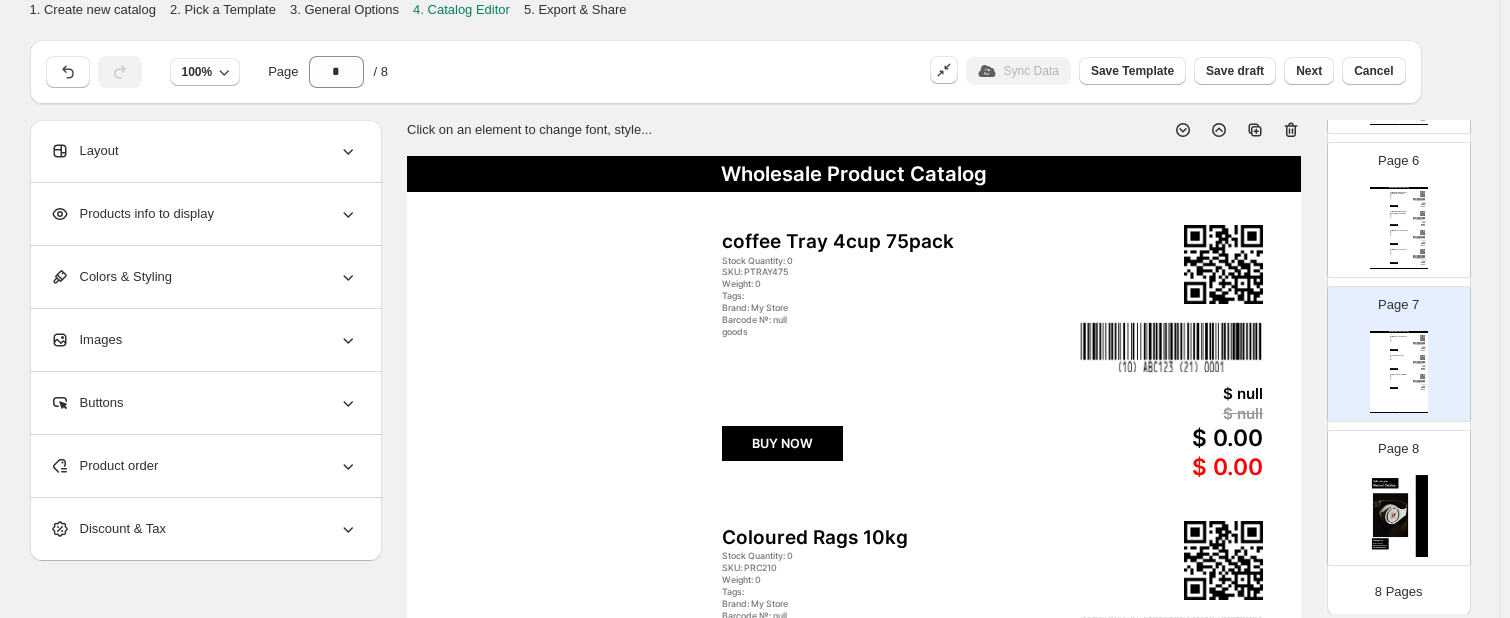 click 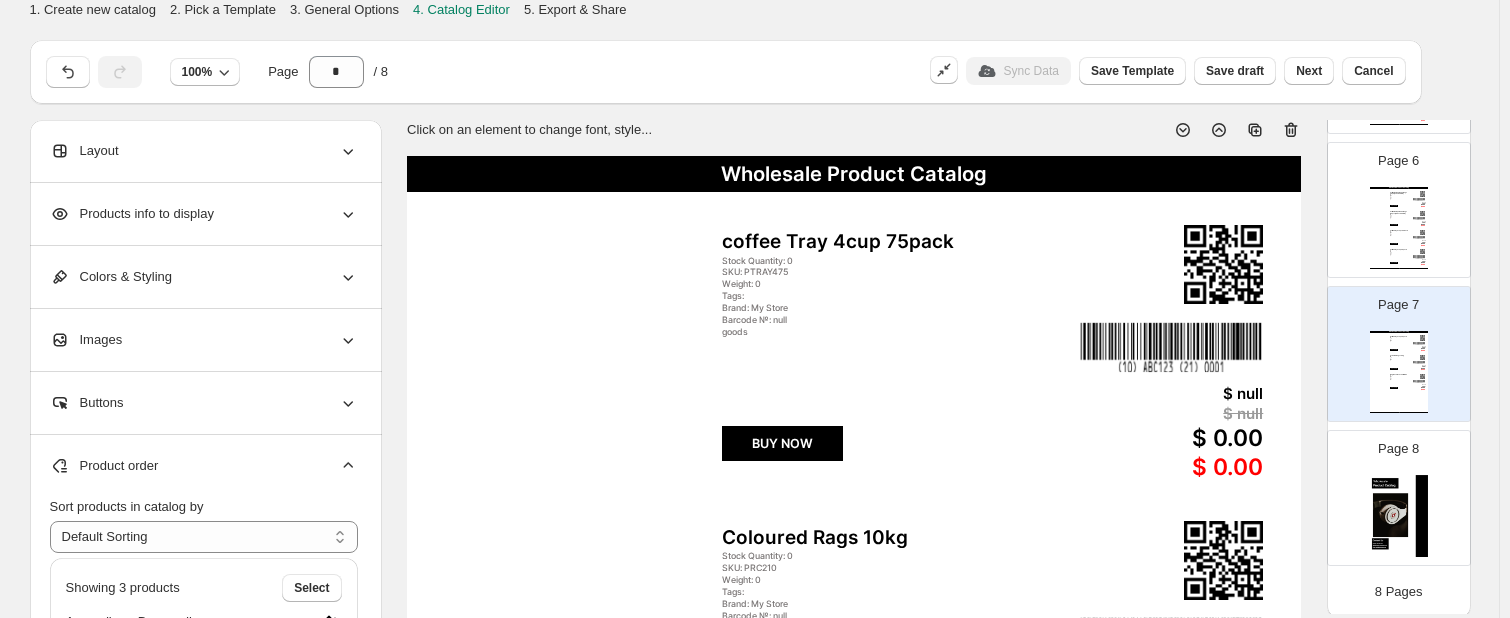 click 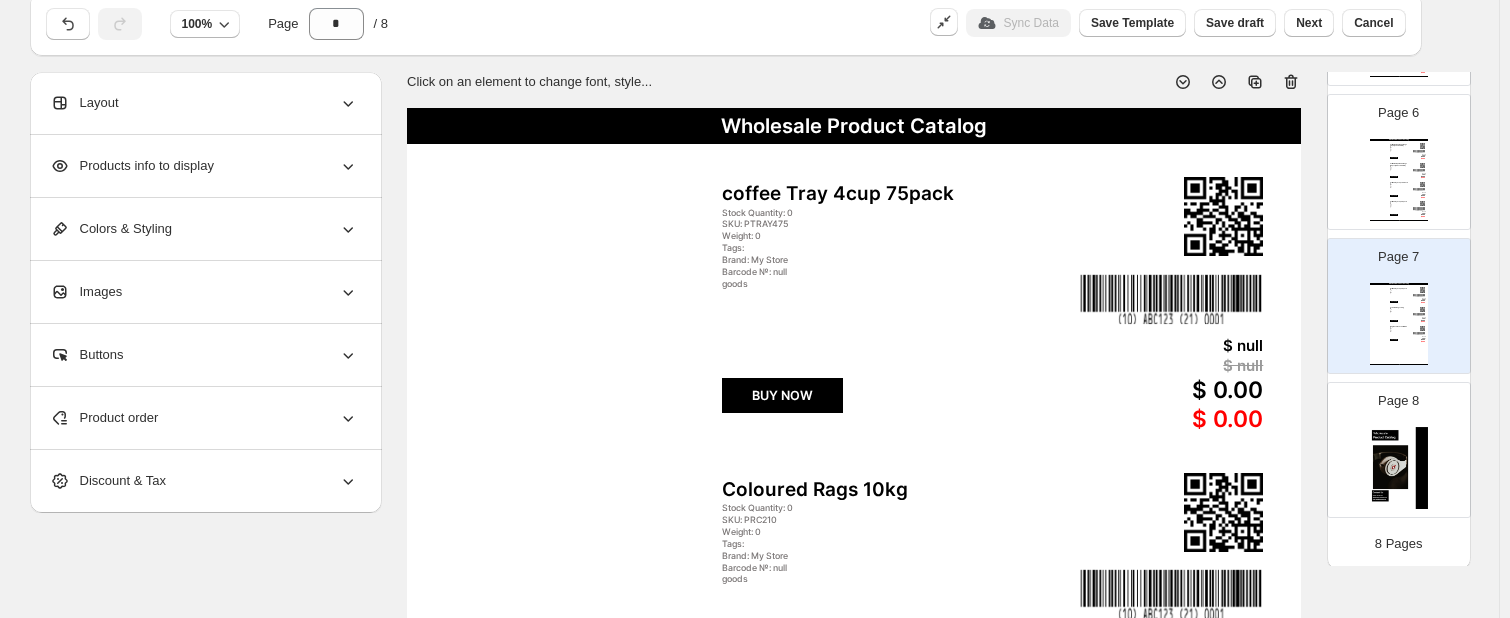 scroll, scrollTop: 50, scrollLeft: 0, axis: vertical 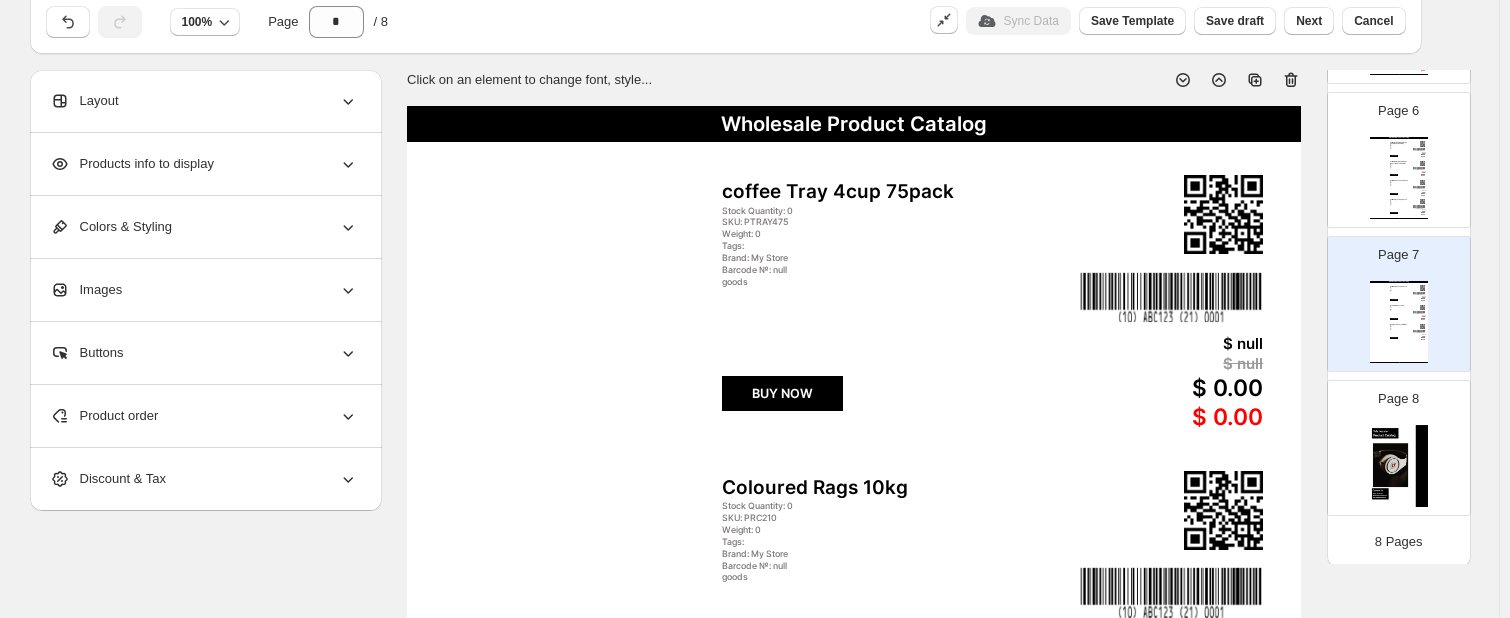 click 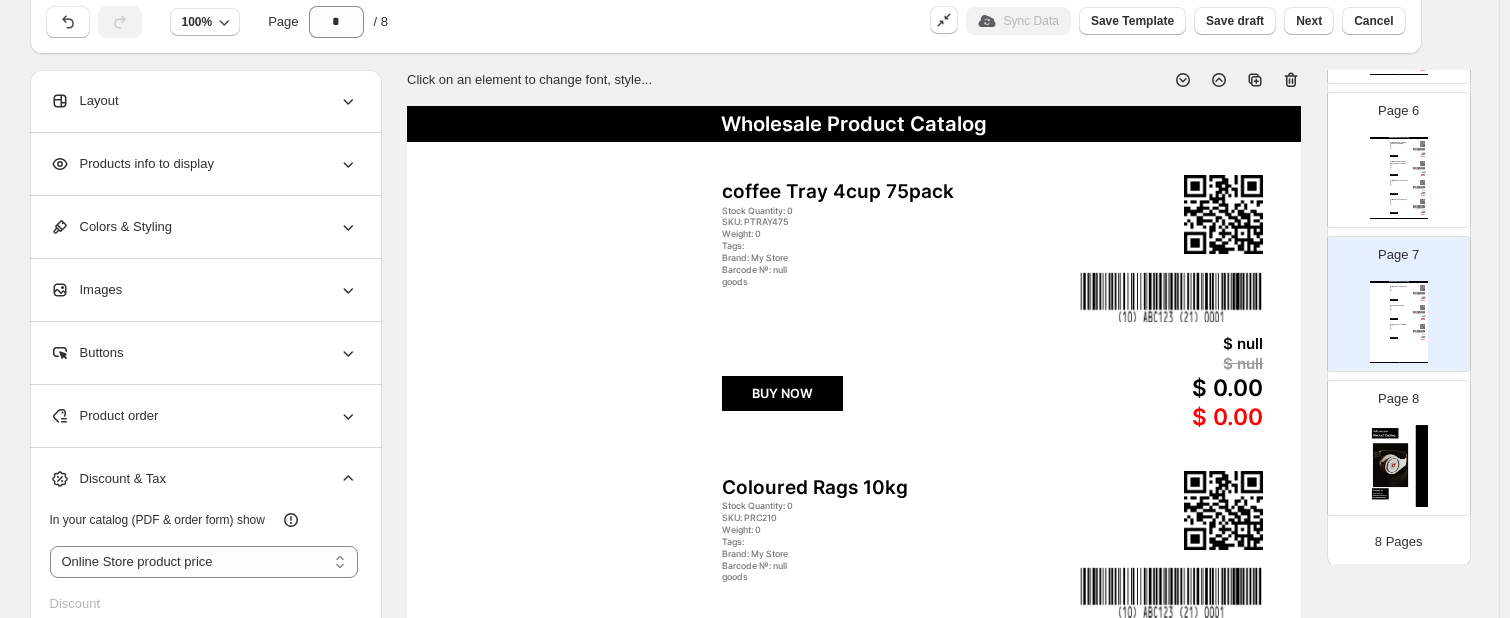click 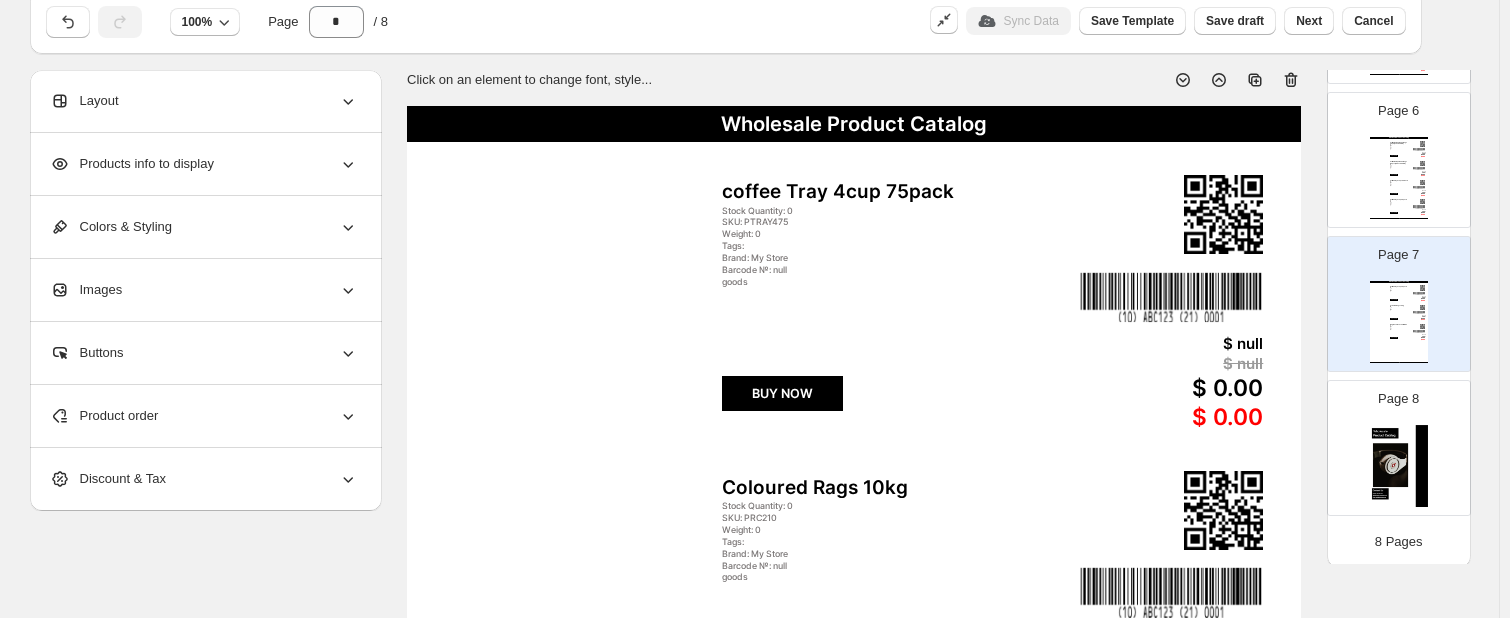 click 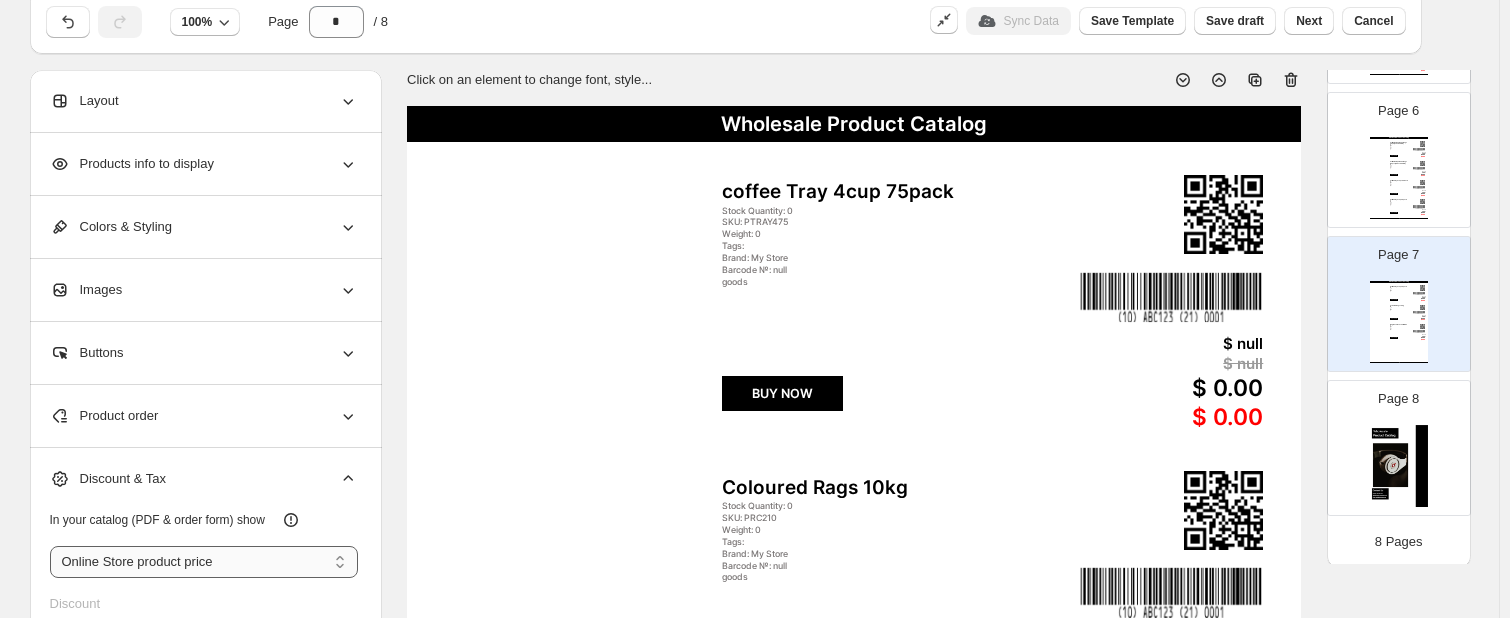 click on "**********" at bounding box center (204, 562) 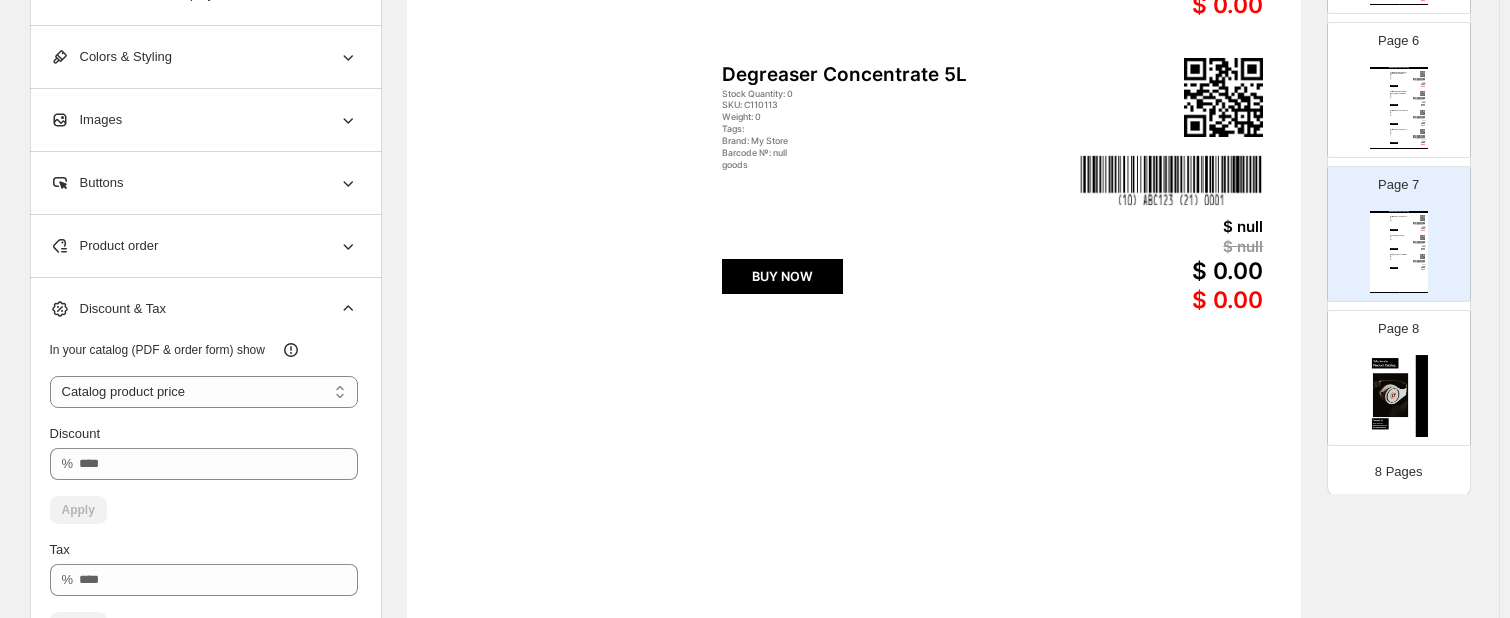 scroll, scrollTop: 883, scrollLeft: 0, axis: vertical 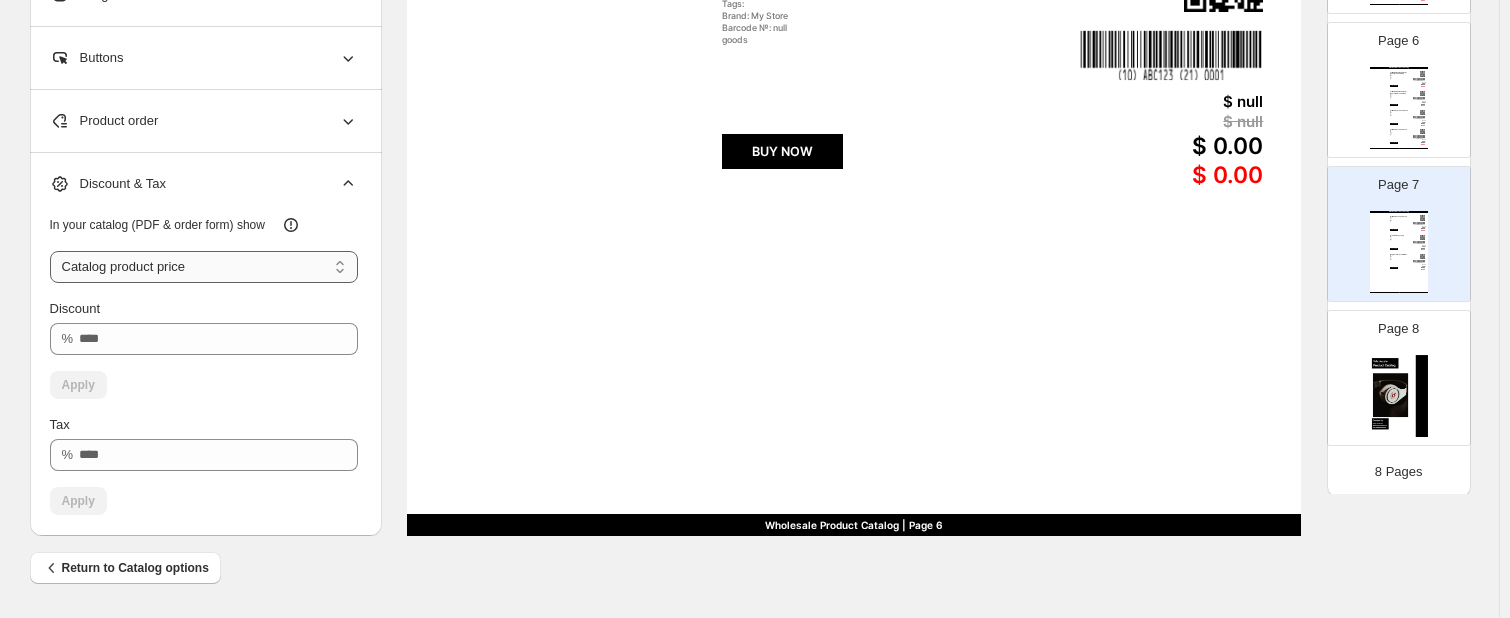 click on "**********" at bounding box center (204, 267) 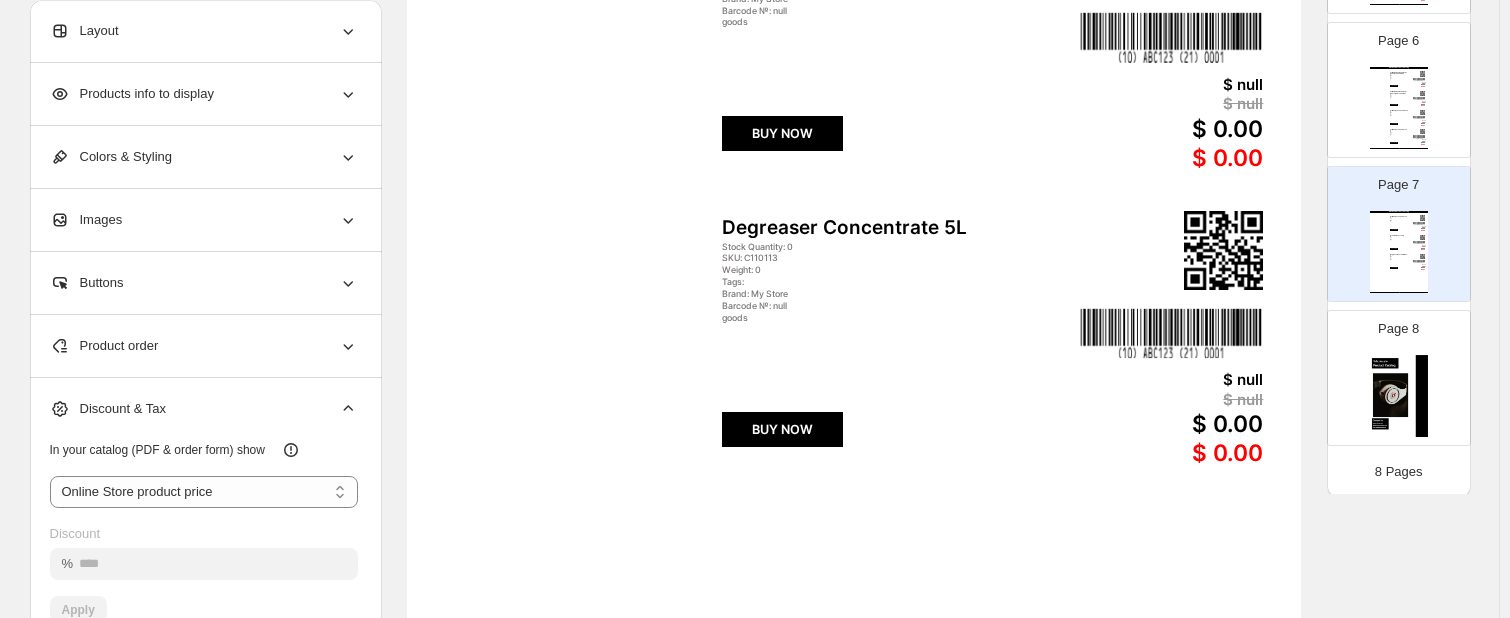 scroll, scrollTop: 603, scrollLeft: 0, axis: vertical 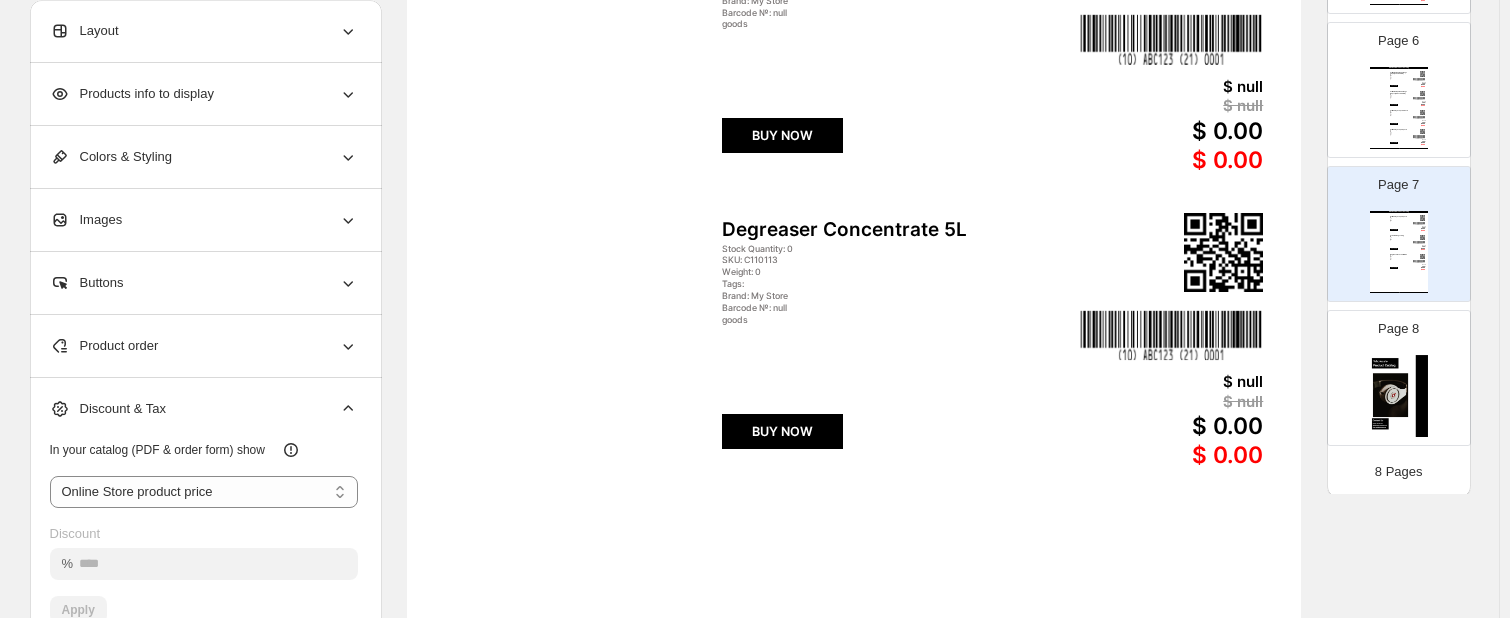 click on "**********" at bounding box center (206, 283) 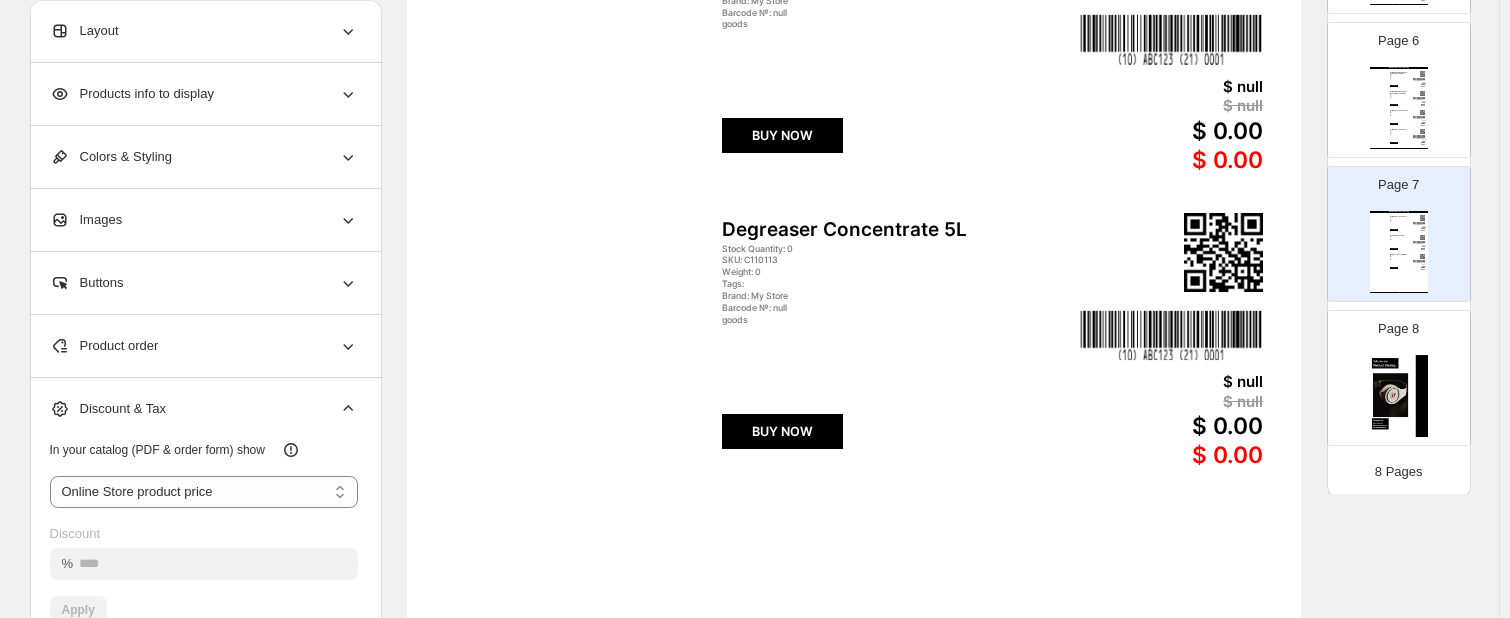 click 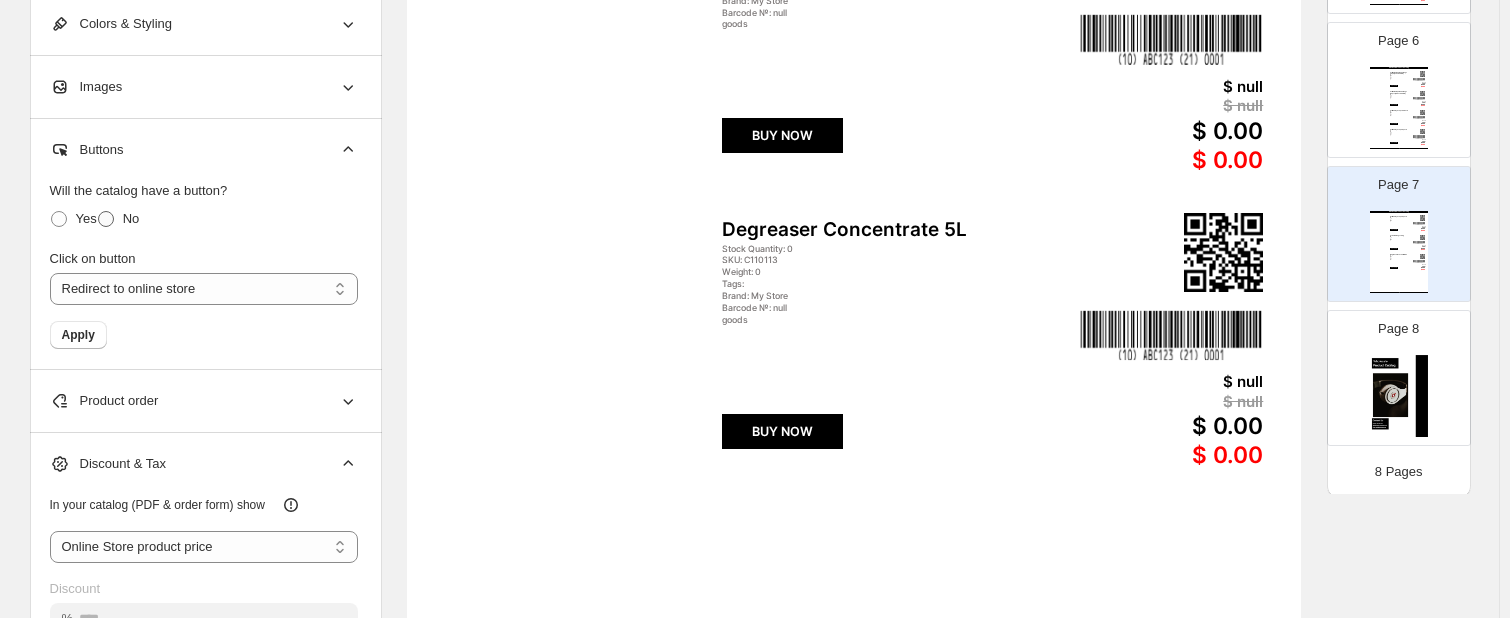 click at bounding box center [106, 219] 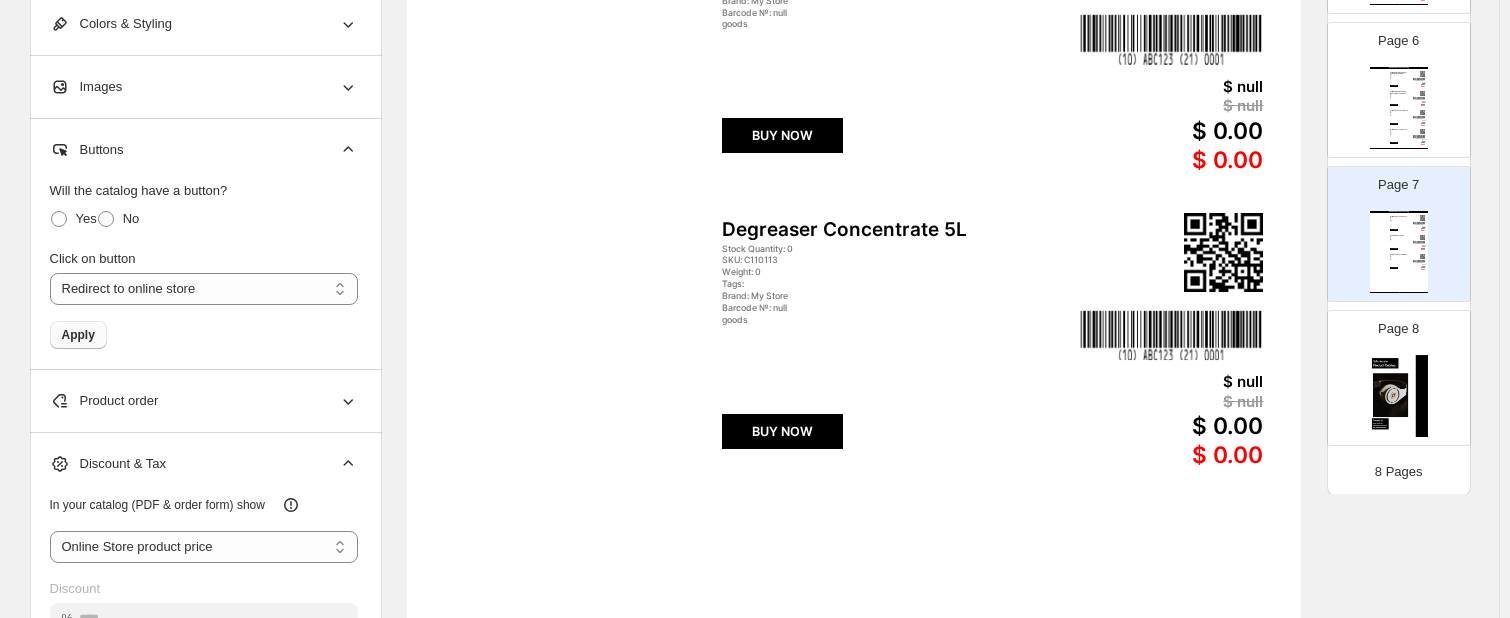 click on "Apply" at bounding box center [78, 335] 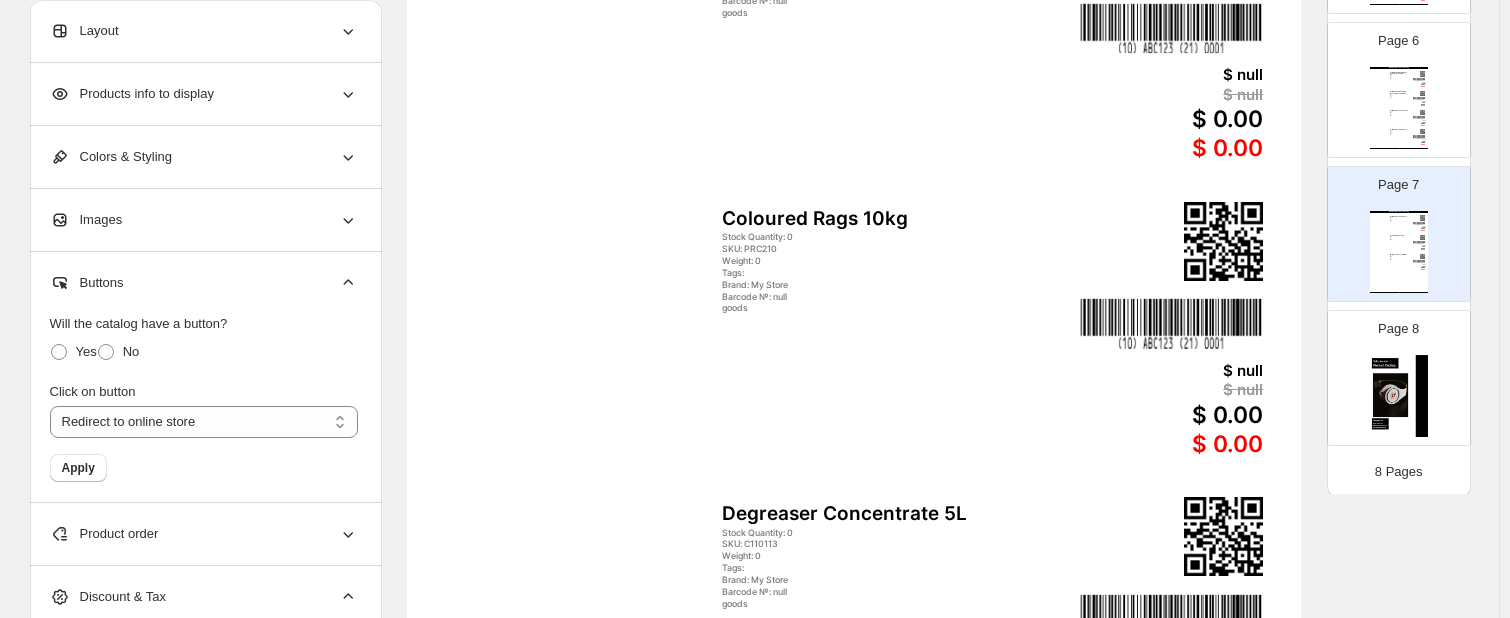 scroll, scrollTop: 295, scrollLeft: 0, axis: vertical 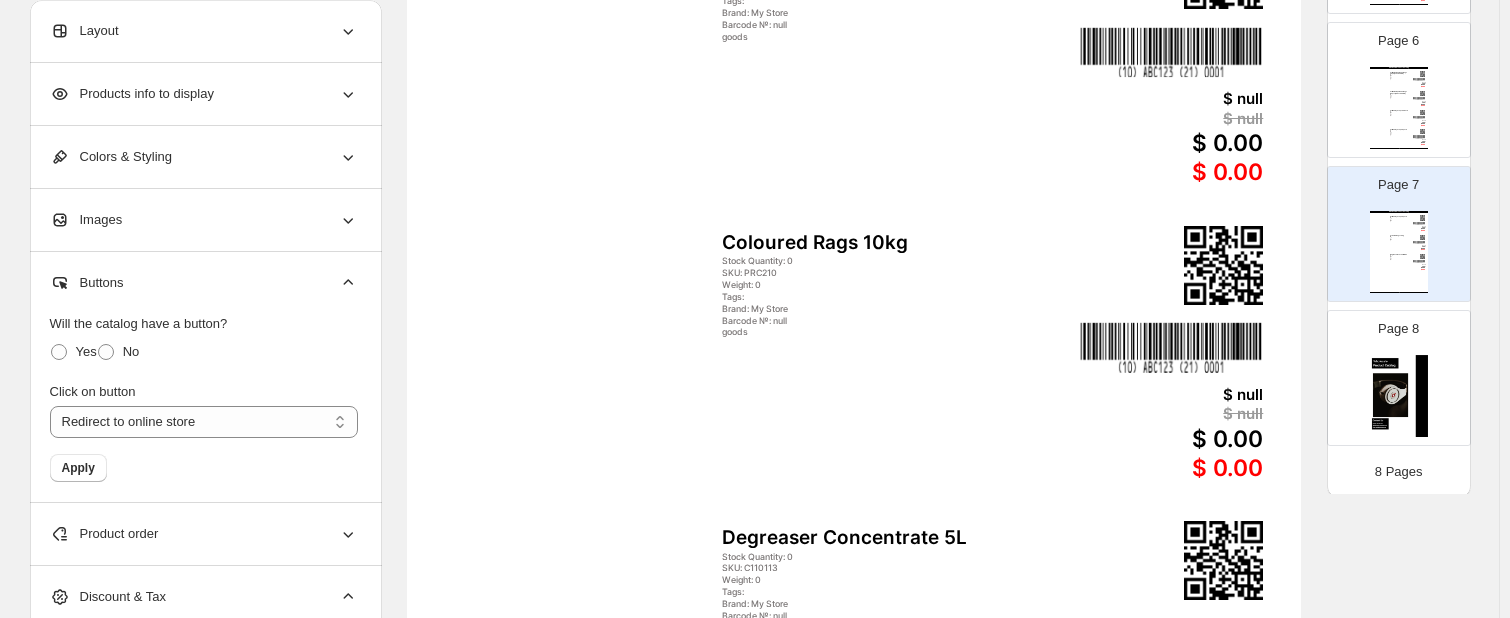 click 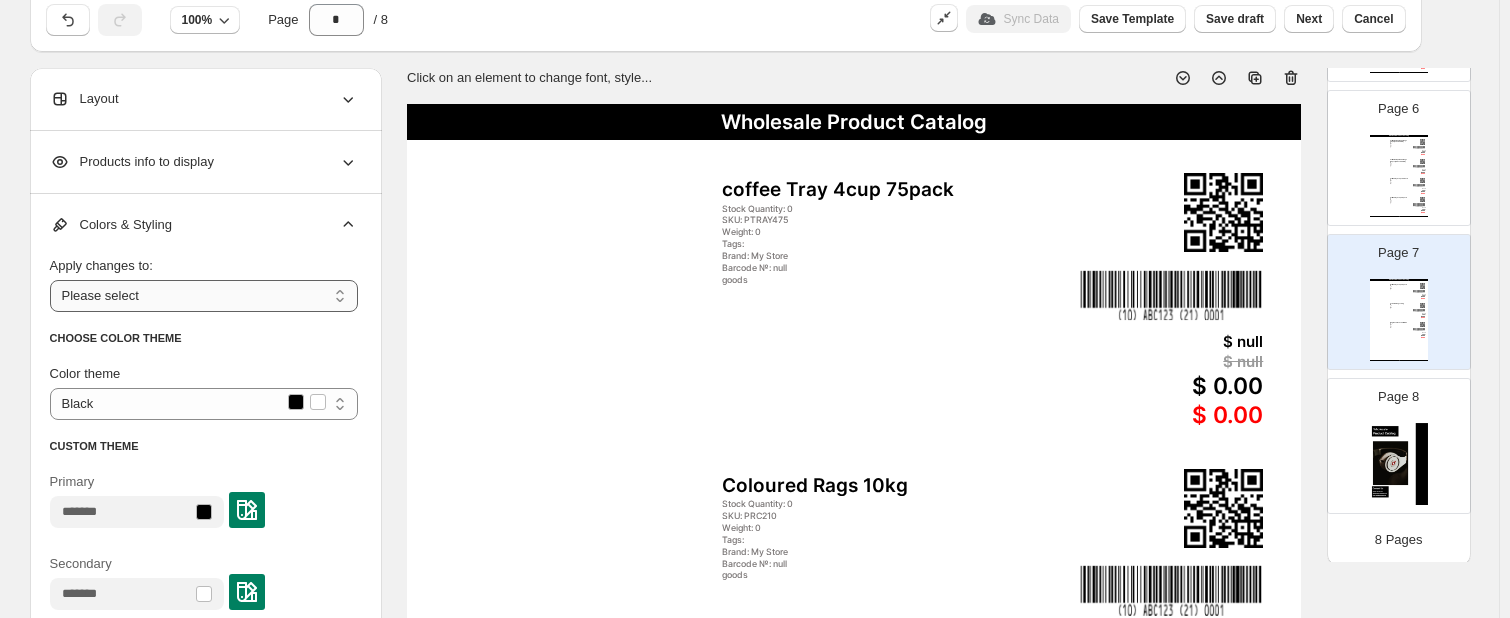 scroll, scrollTop: 46, scrollLeft: 0, axis: vertical 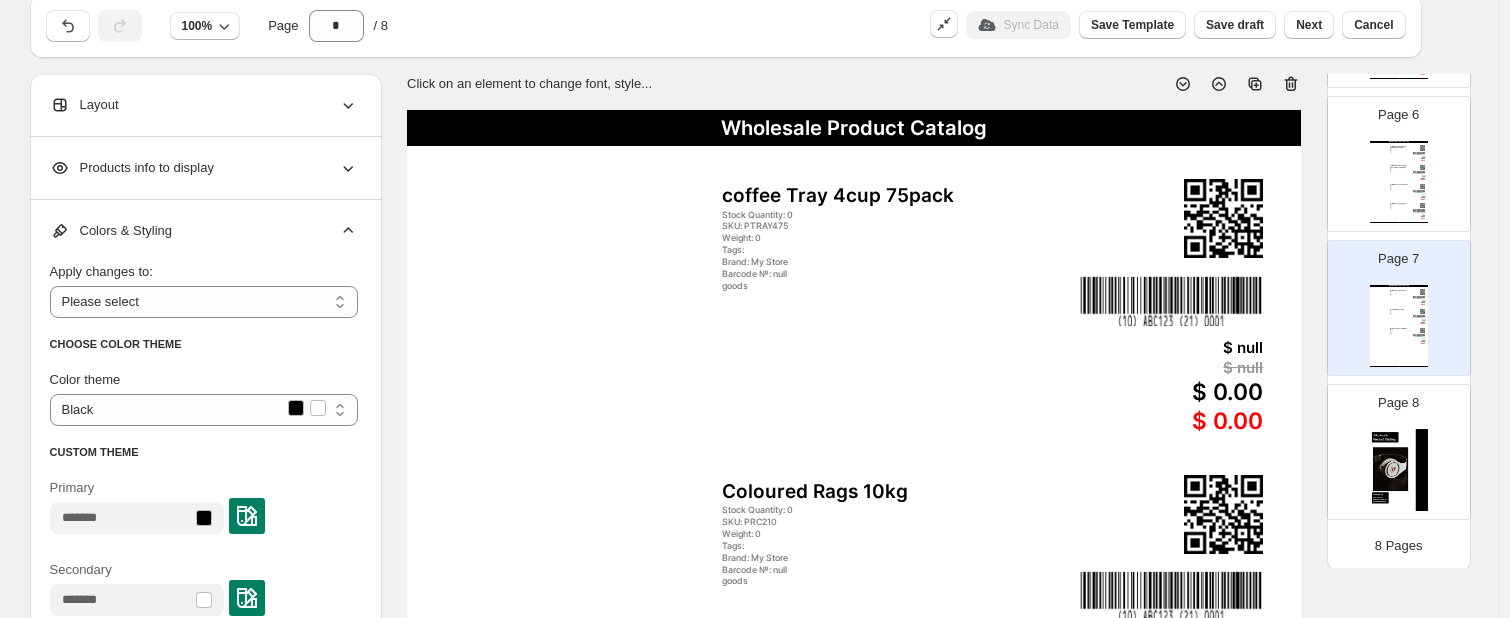 click on "Layout" at bounding box center [204, 105] 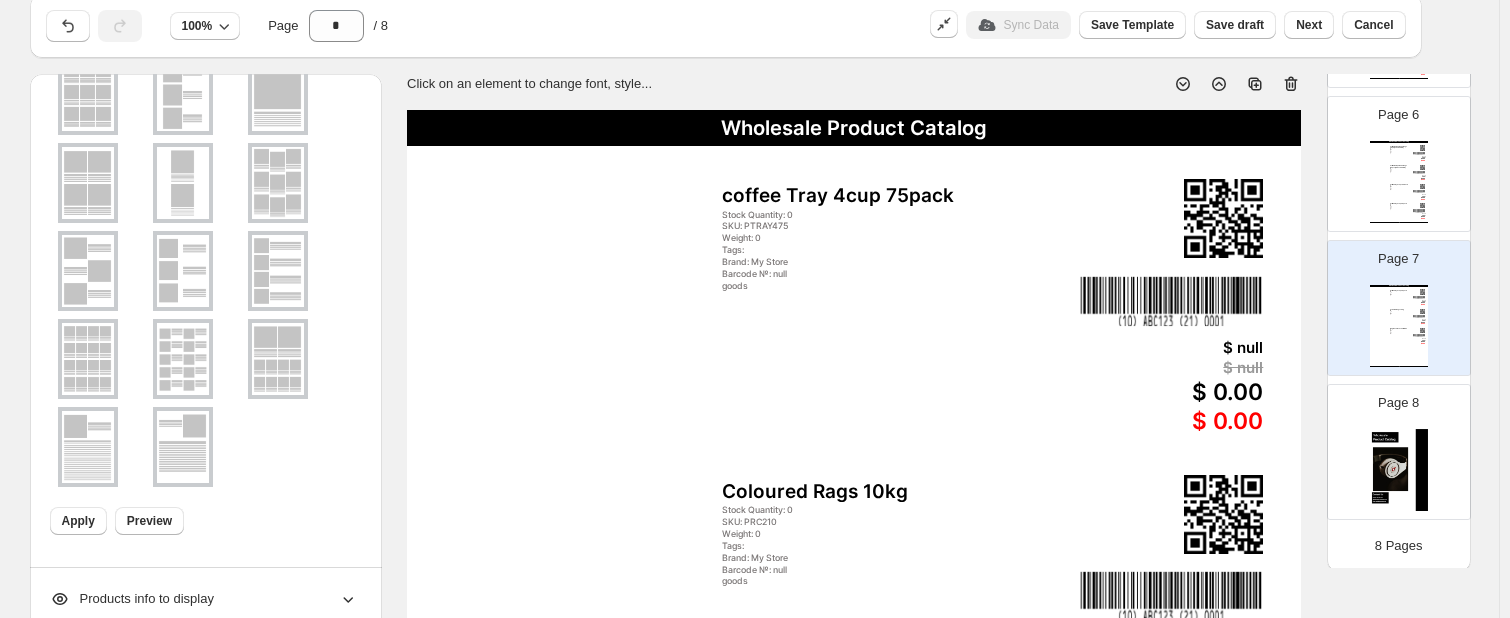 scroll, scrollTop: 156, scrollLeft: 0, axis: vertical 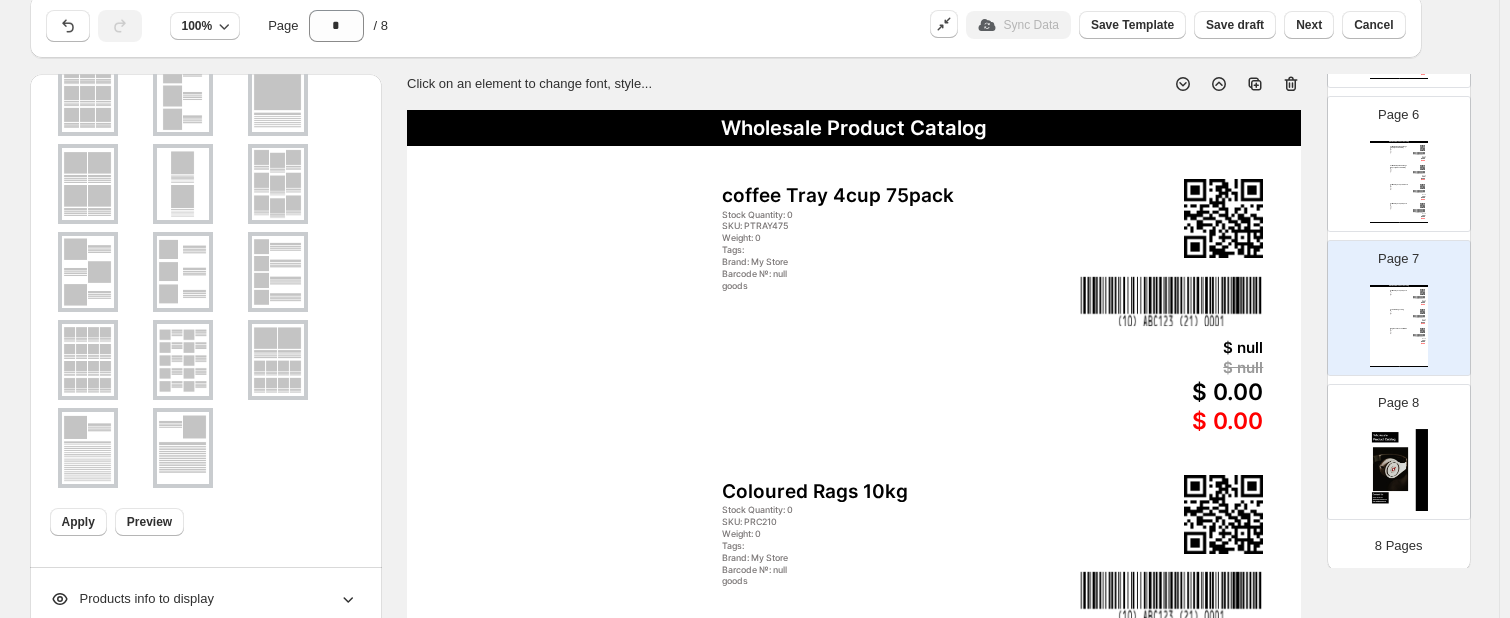 click at bounding box center (278, 360) 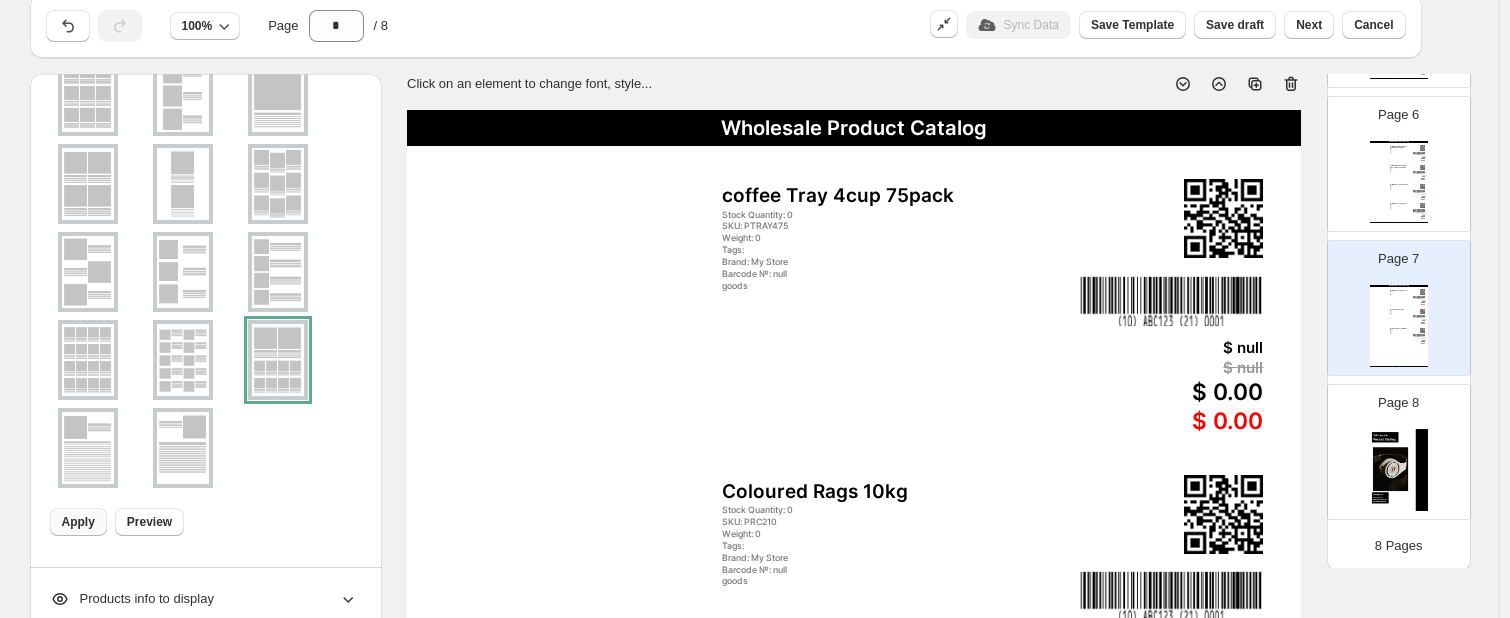 click on "Apply" at bounding box center [78, 522] 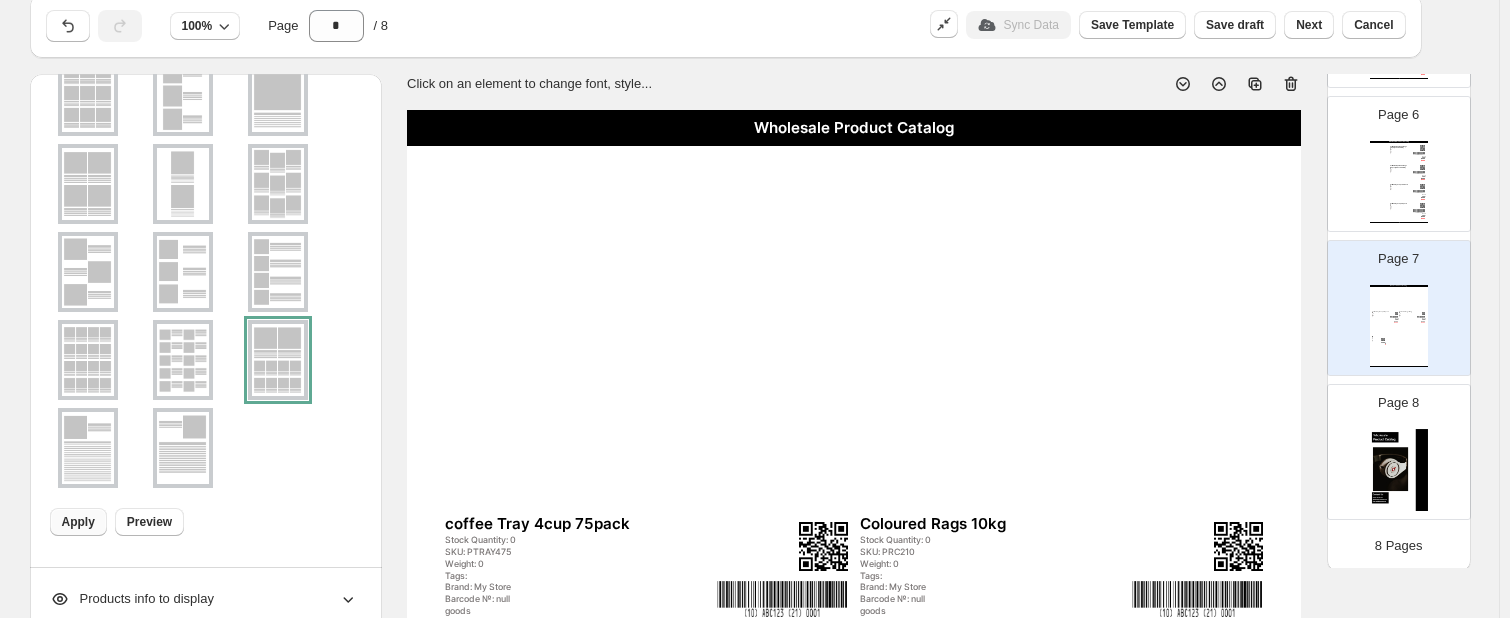 scroll, scrollTop: 160, scrollLeft: 0, axis: vertical 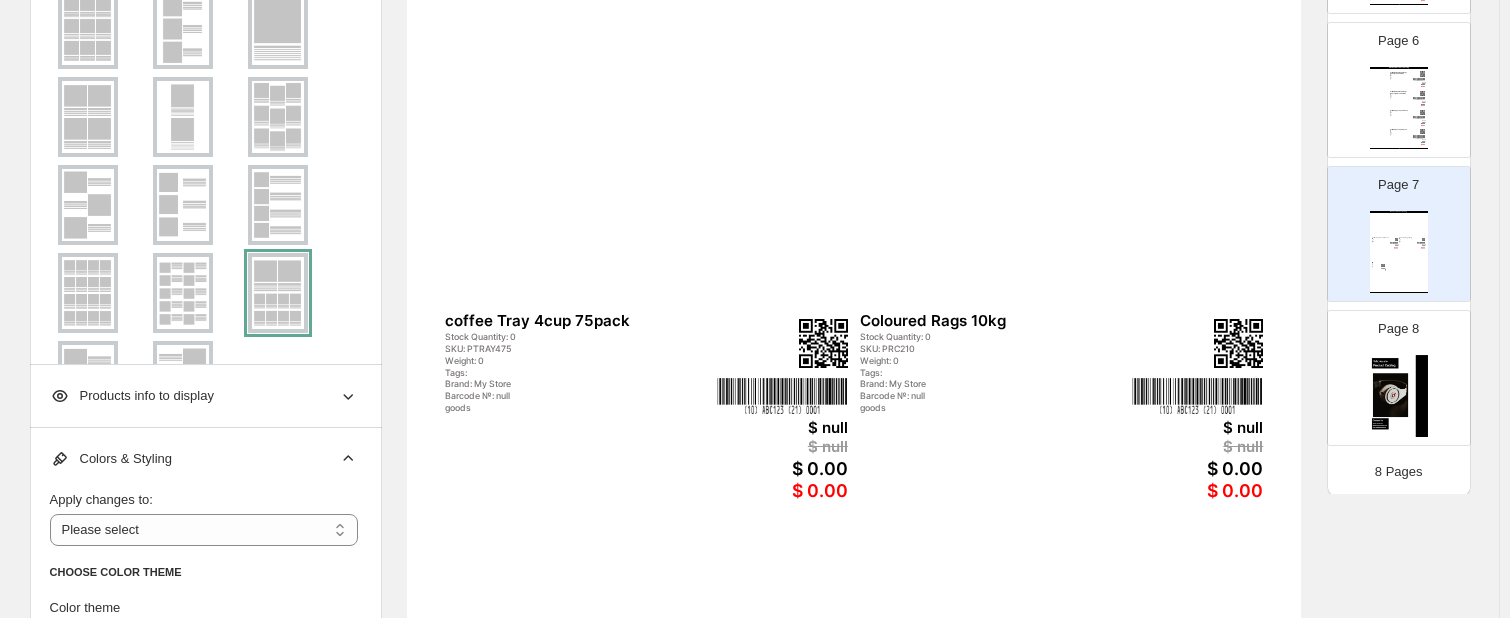click at bounding box center (88, 205) 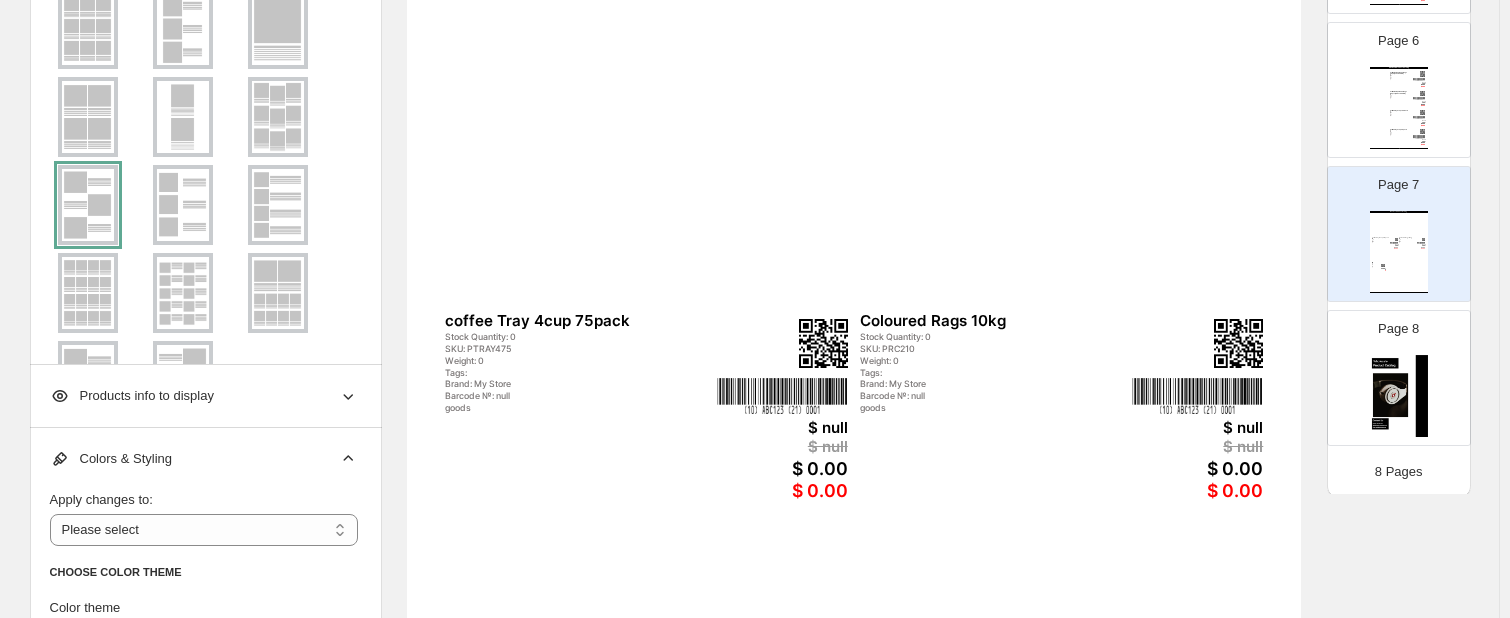 scroll, scrollTop: 160, scrollLeft: 0, axis: vertical 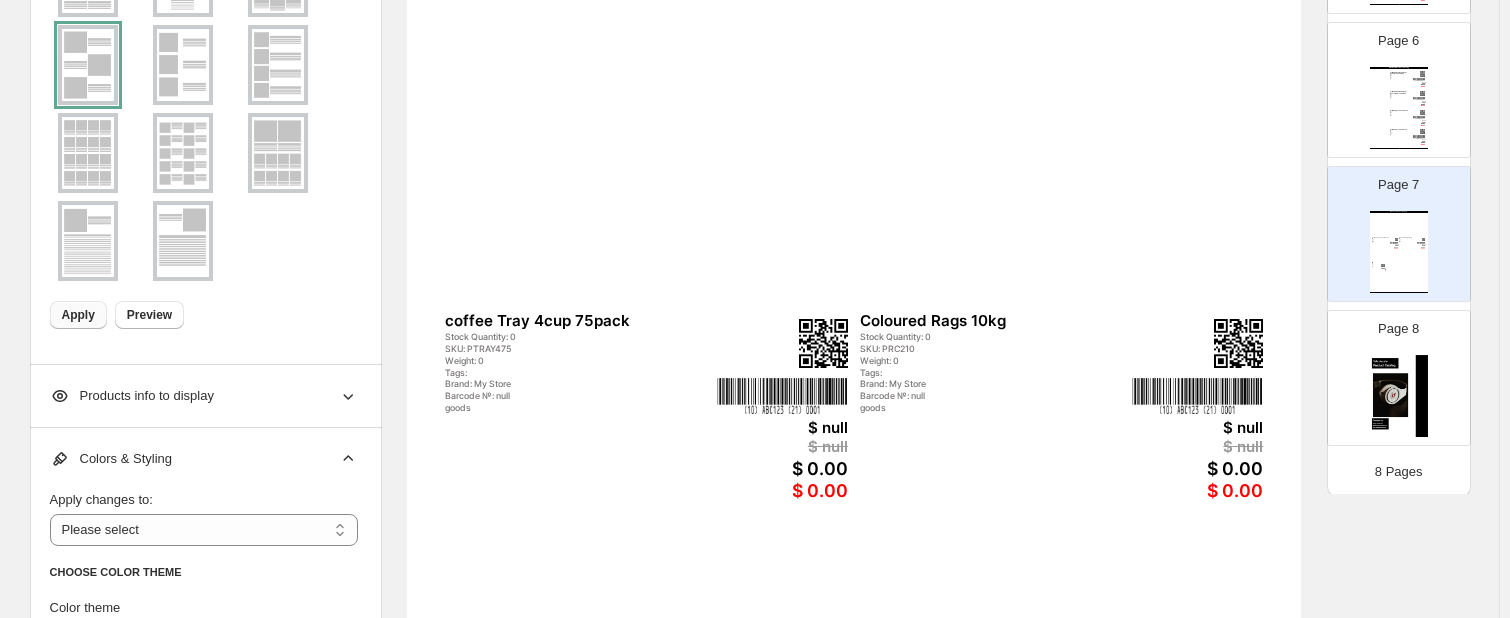 click on "Apply" at bounding box center [78, 315] 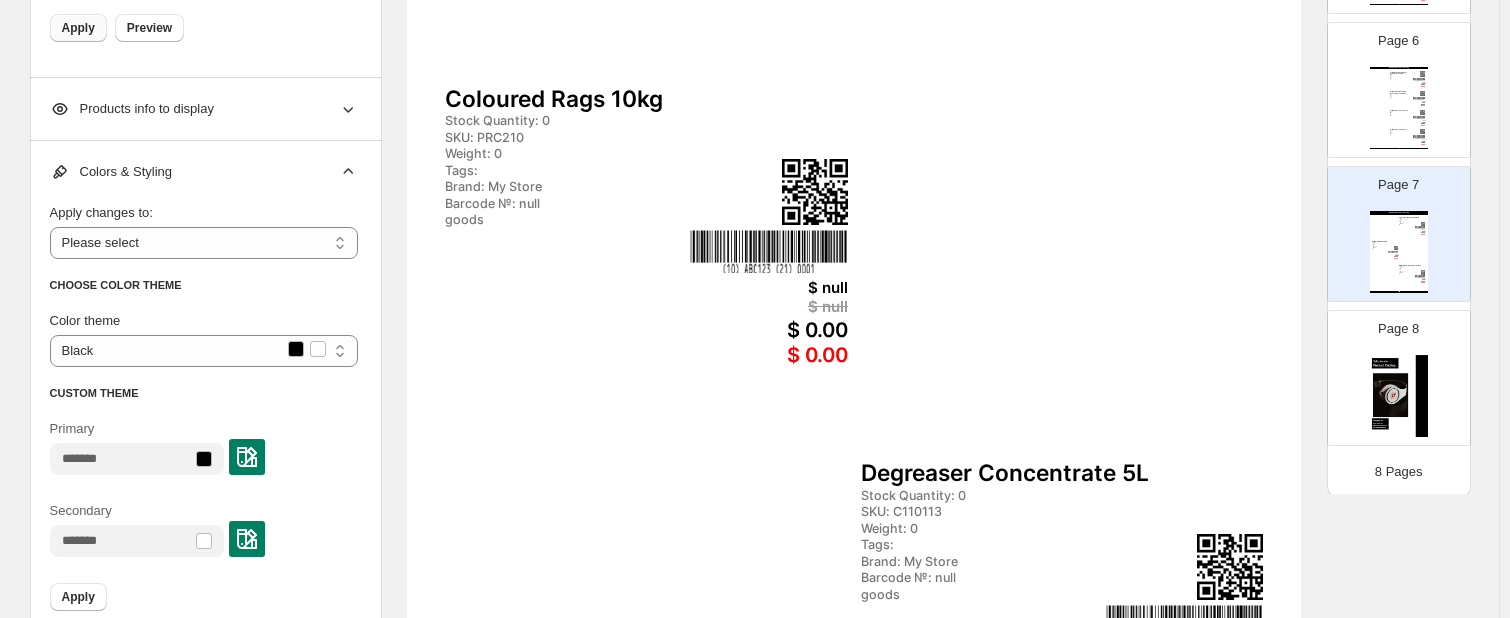 scroll, scrollTop: 0, scrollLeft: 0, axis: both 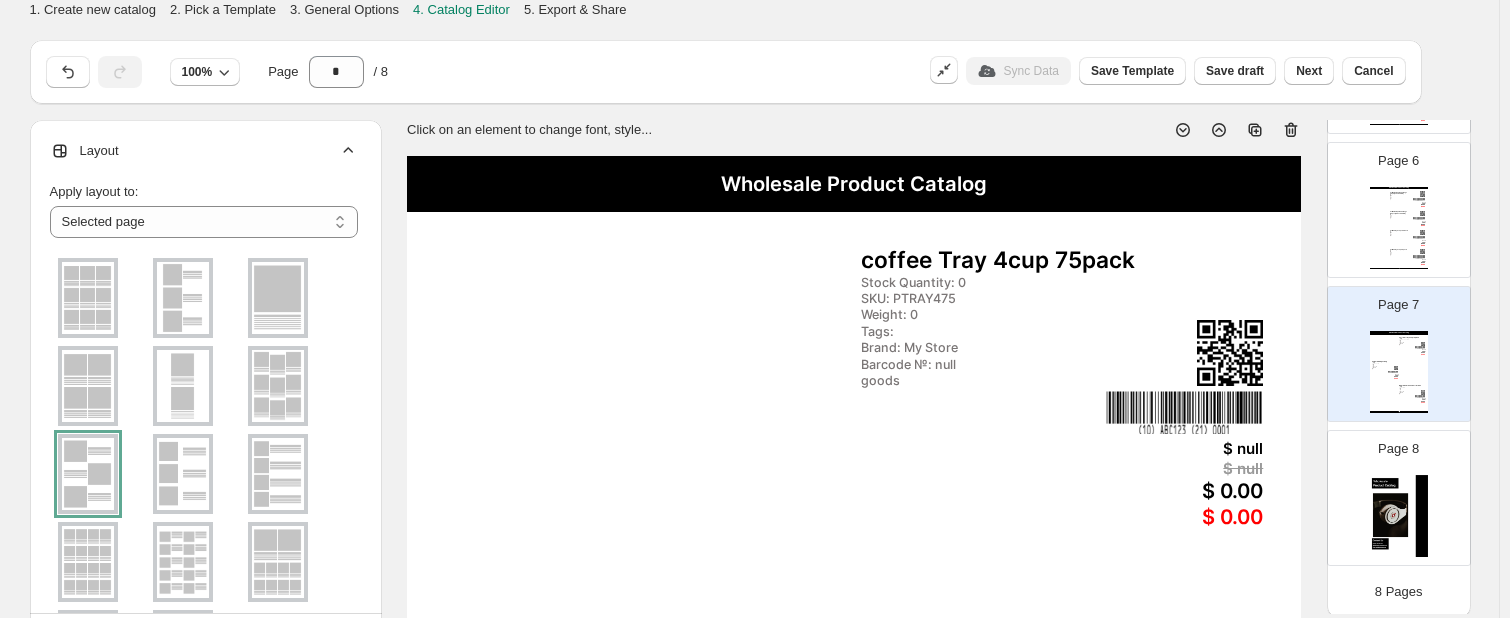 click 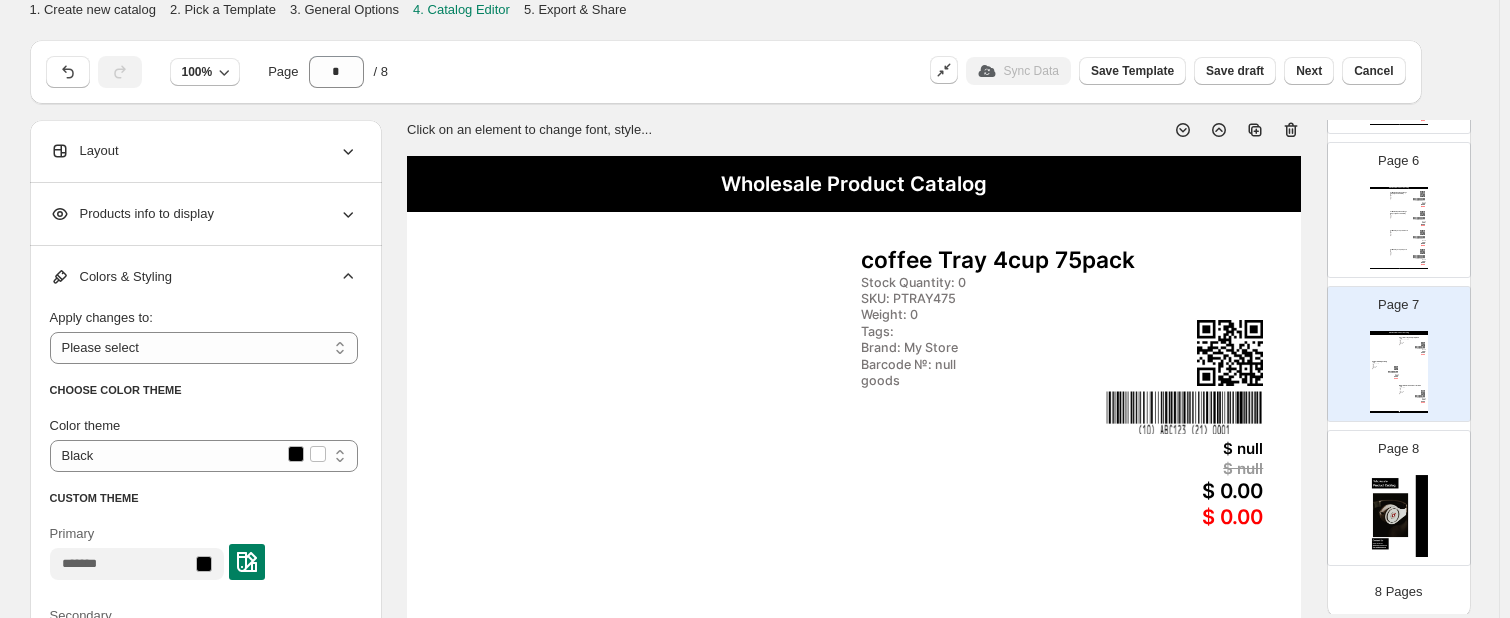 click 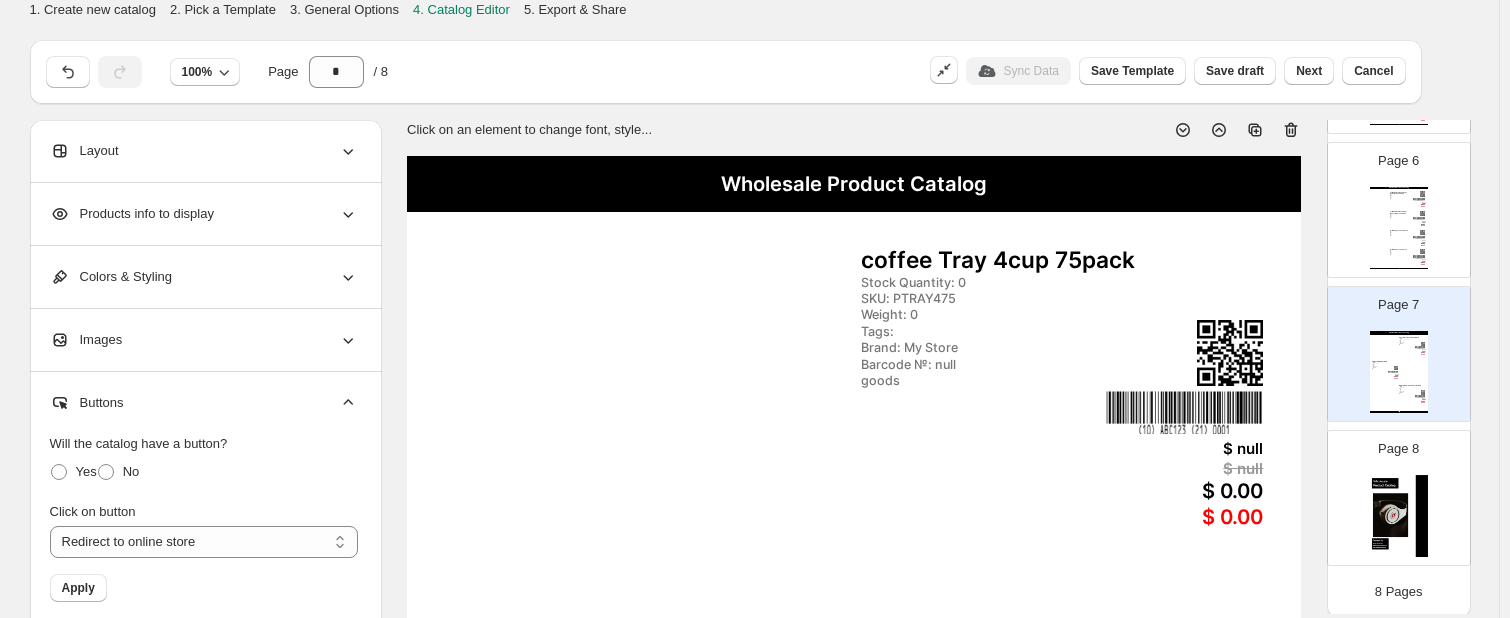 click 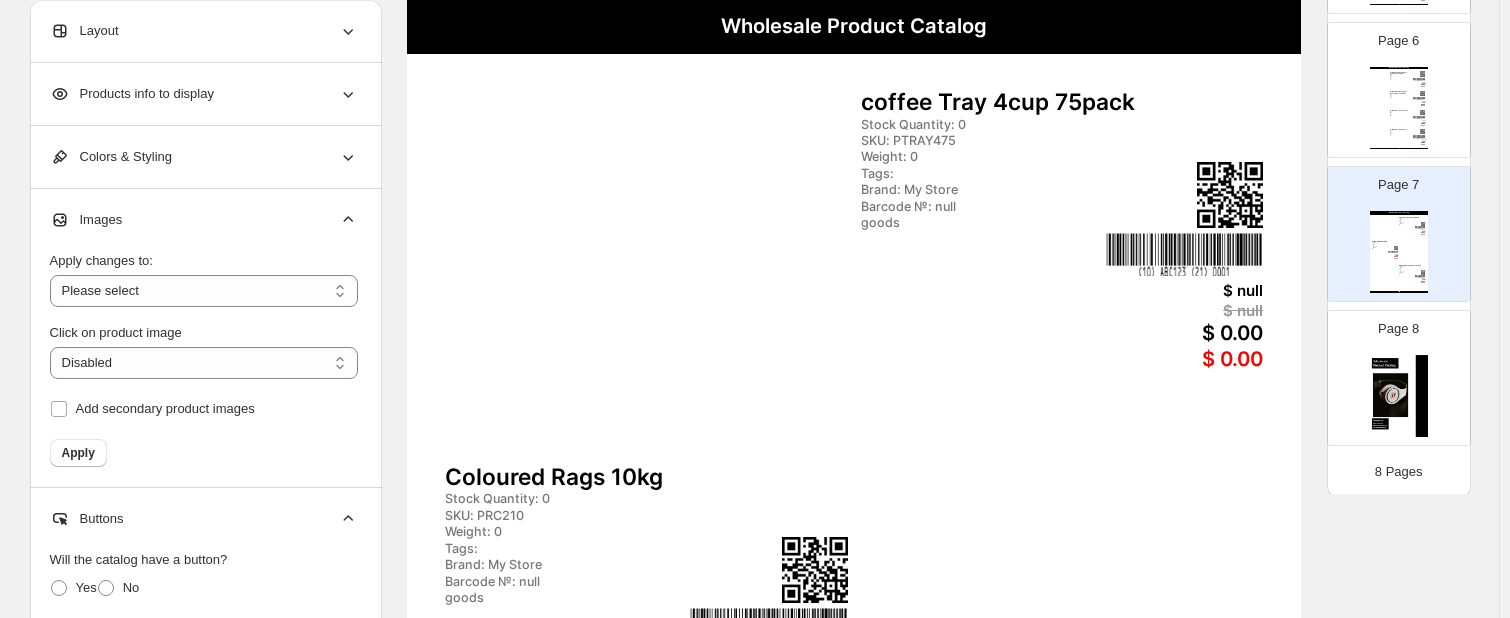 scroll, scrollTop: 170, scrollLeft: 0, axis: vertical 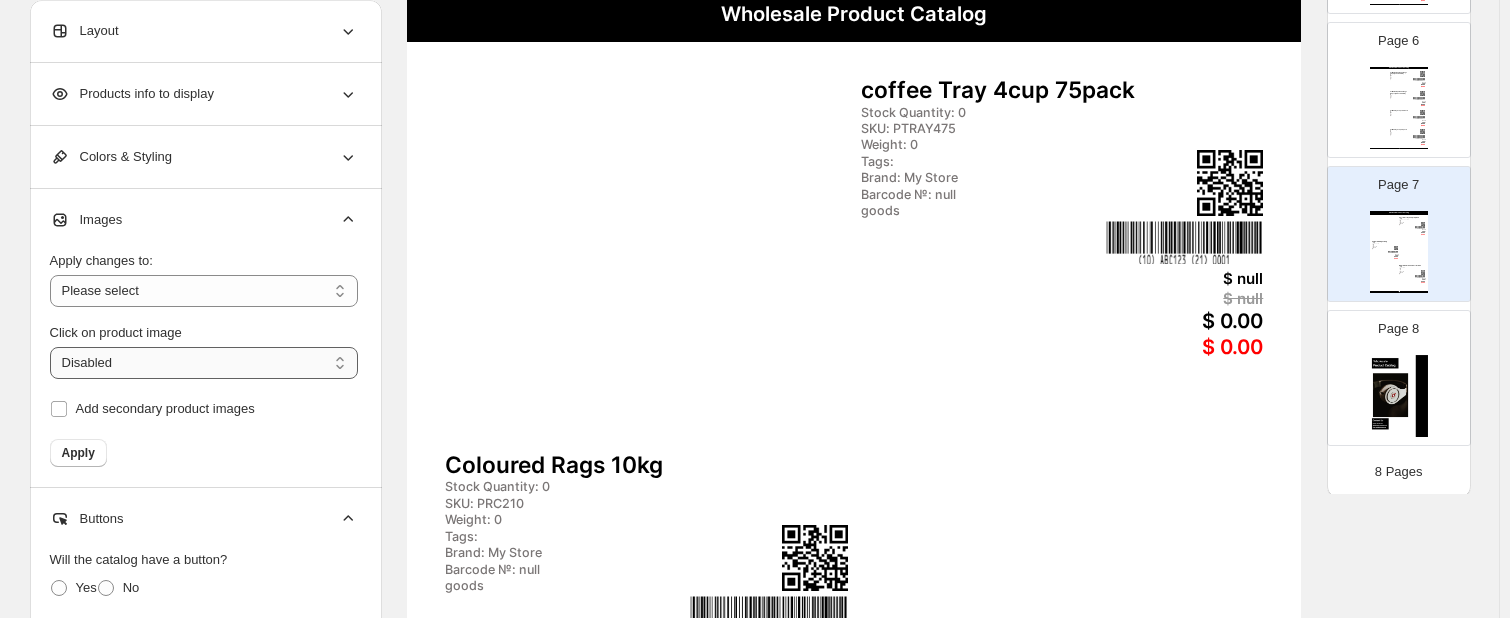 click on "**********" at bounding box center (204, 363) 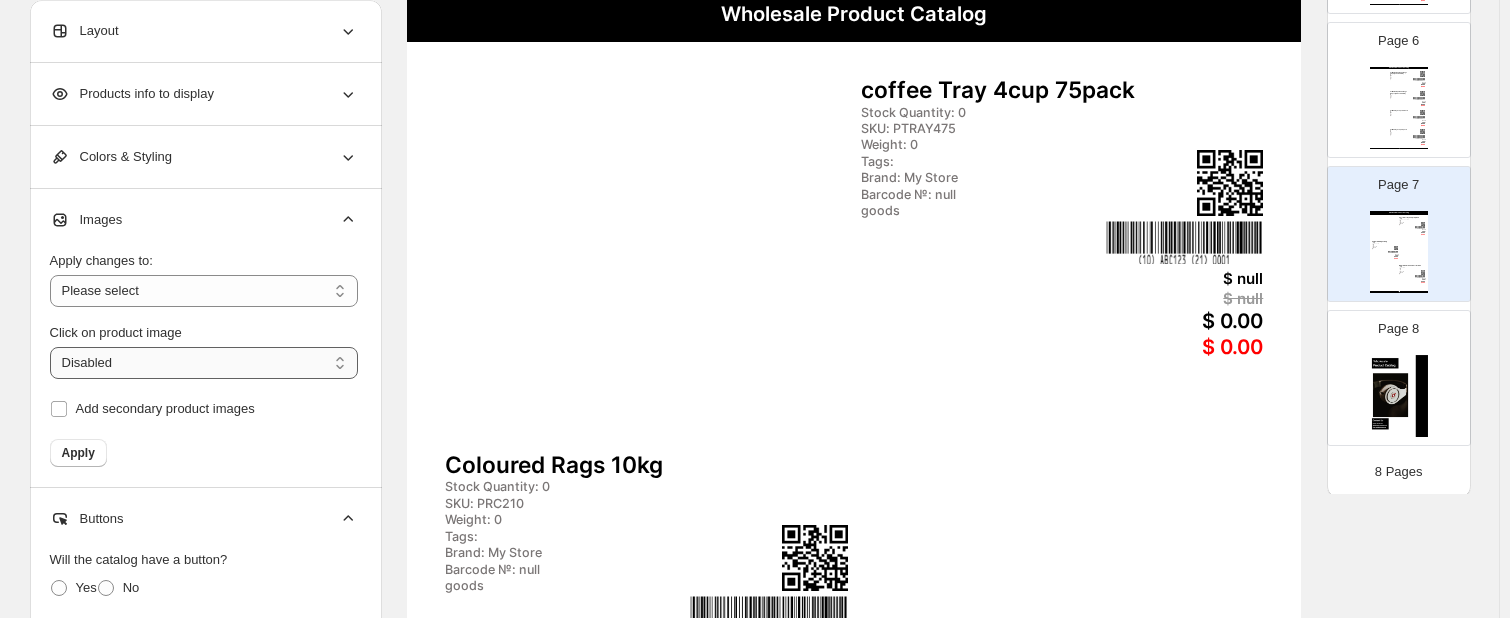 click on "**********" at bounding box center (204, 363) 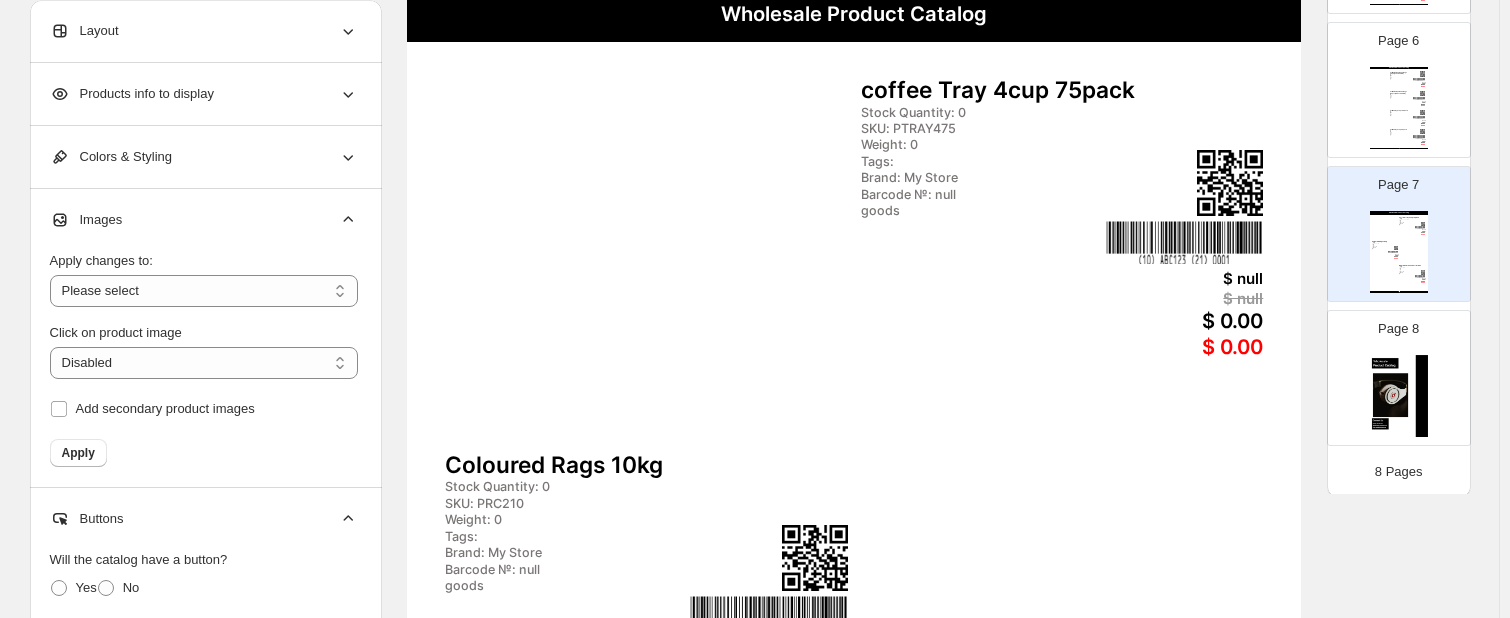select on "**********" 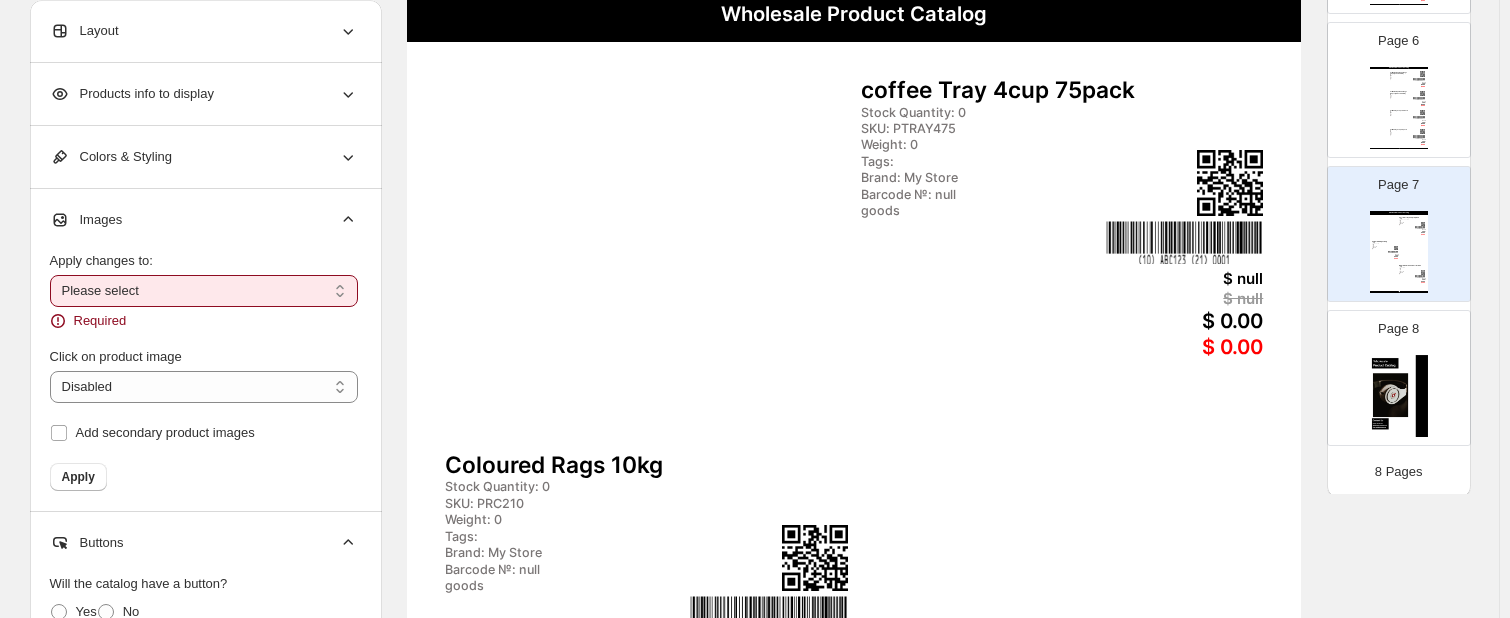 click on "**********" at bounding box center (204, 291) 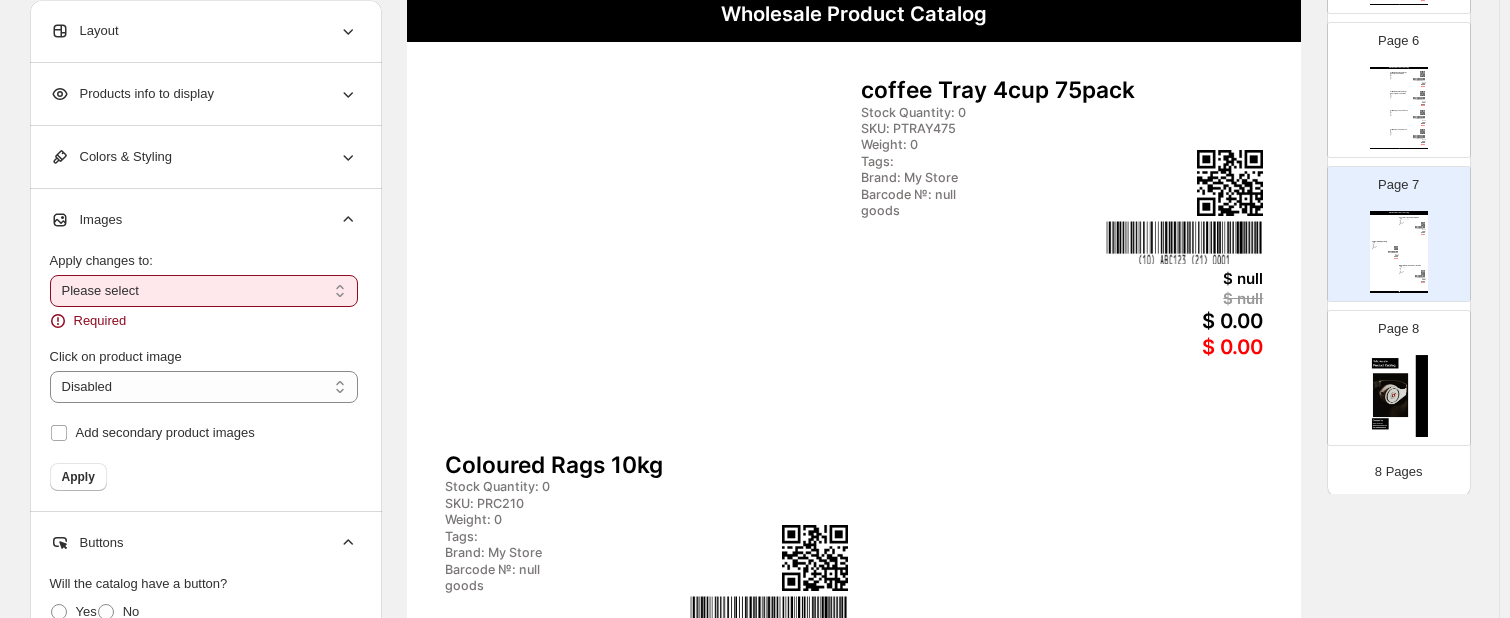 select on "**********" 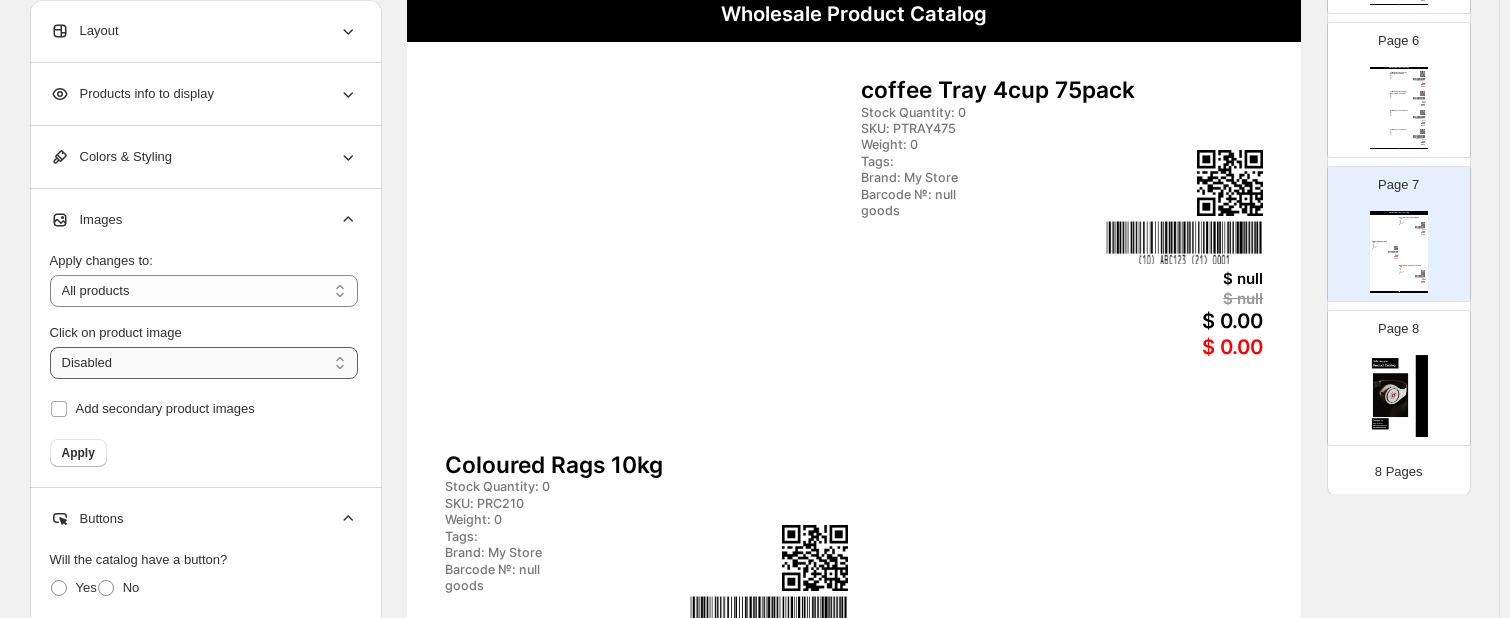 click on "**********" at bounding box center [204, 363] 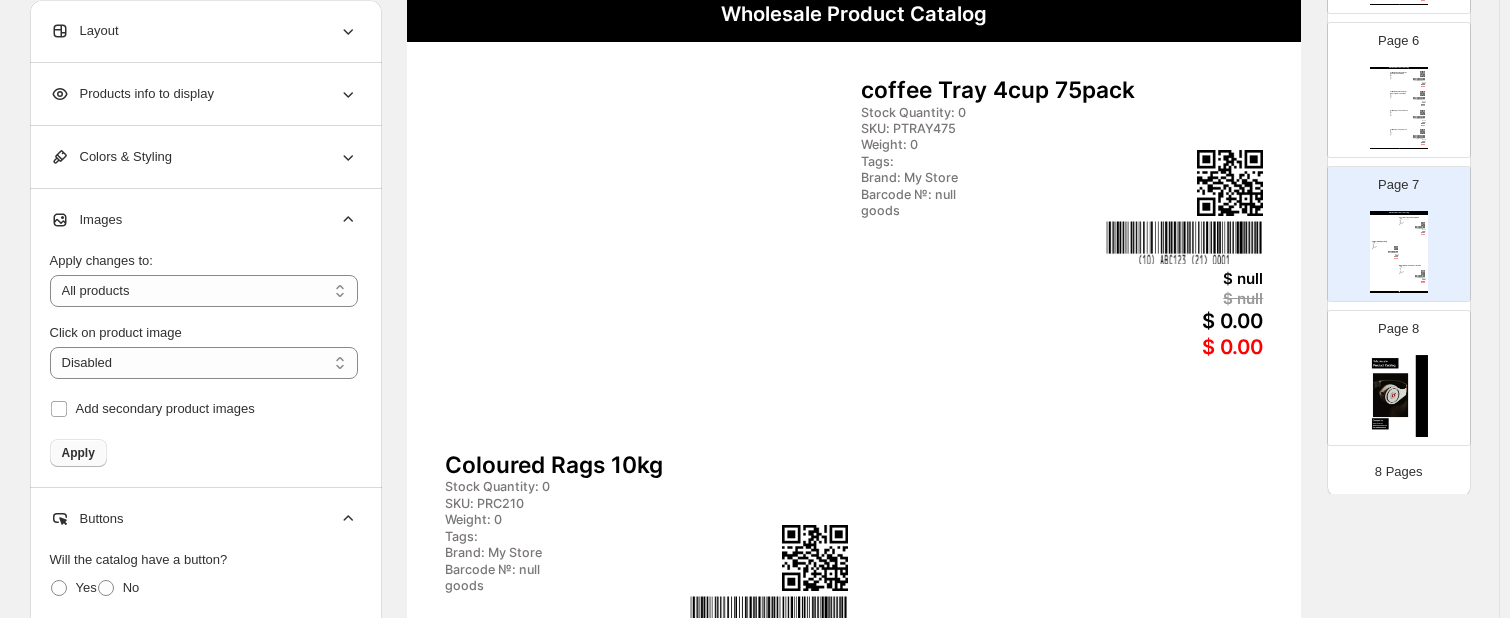 click on "Apply" at bounding box center (78, 453) 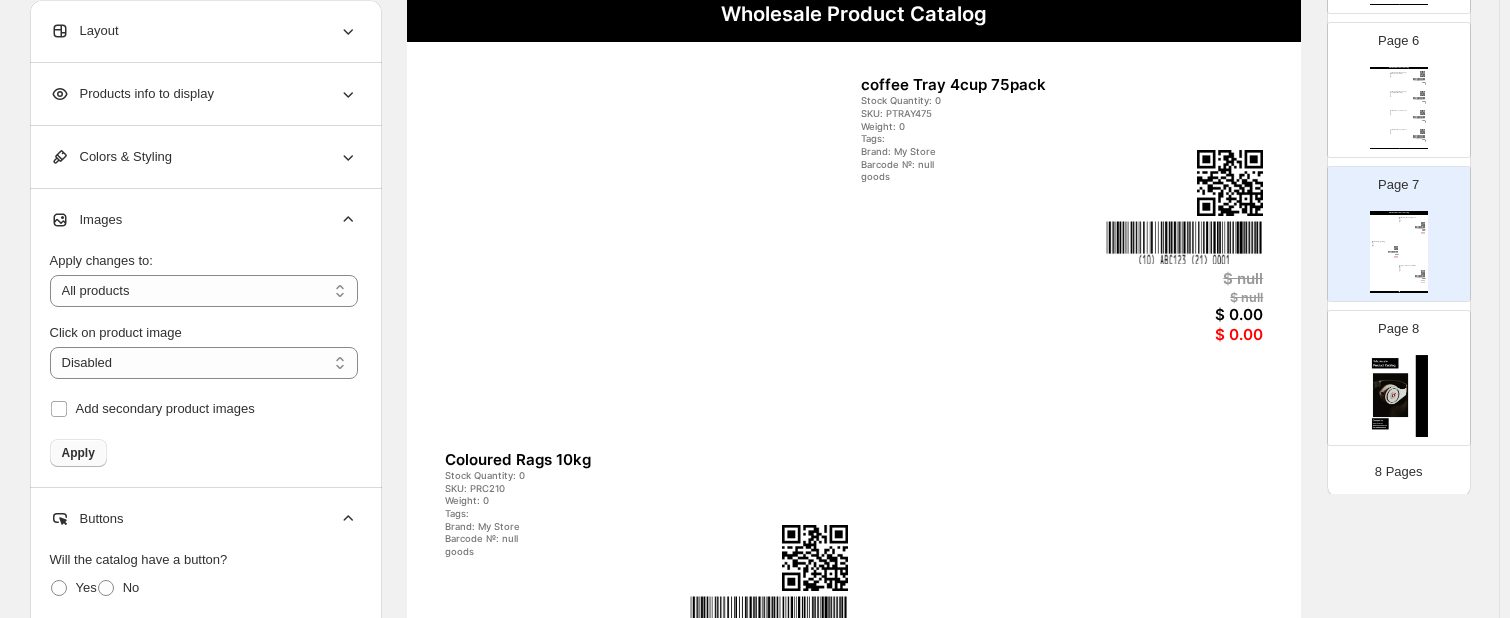 click on "Apply" at bounding box center (78, 453) 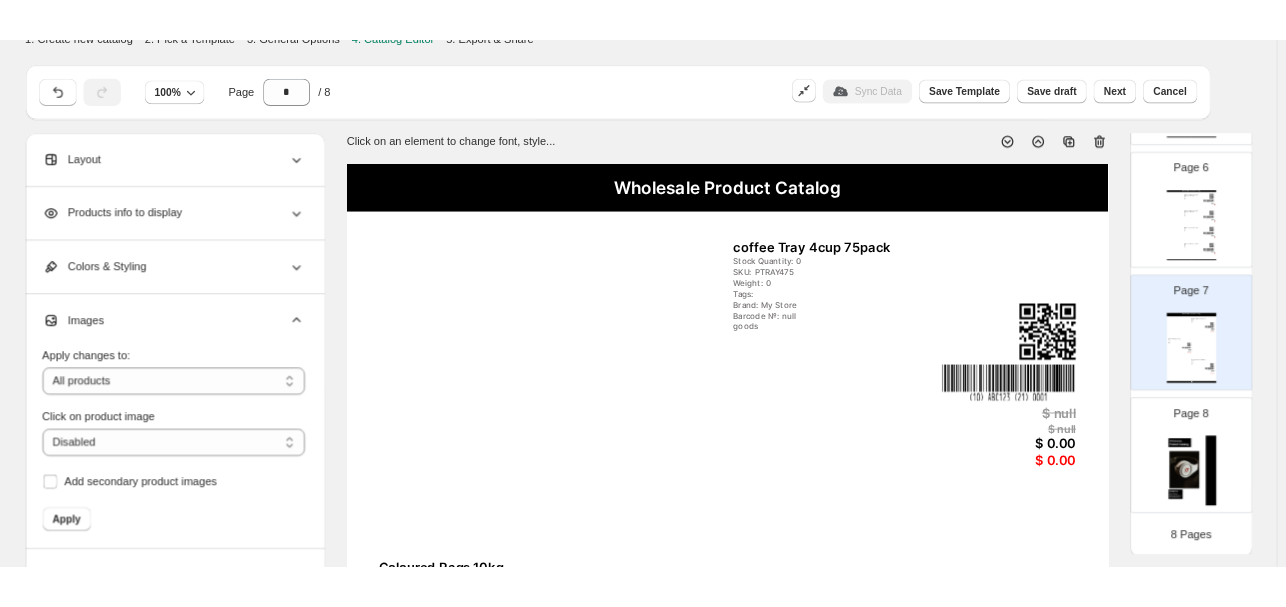 scroll, scrollTop: 0, scrollLeft: 0, axis: both 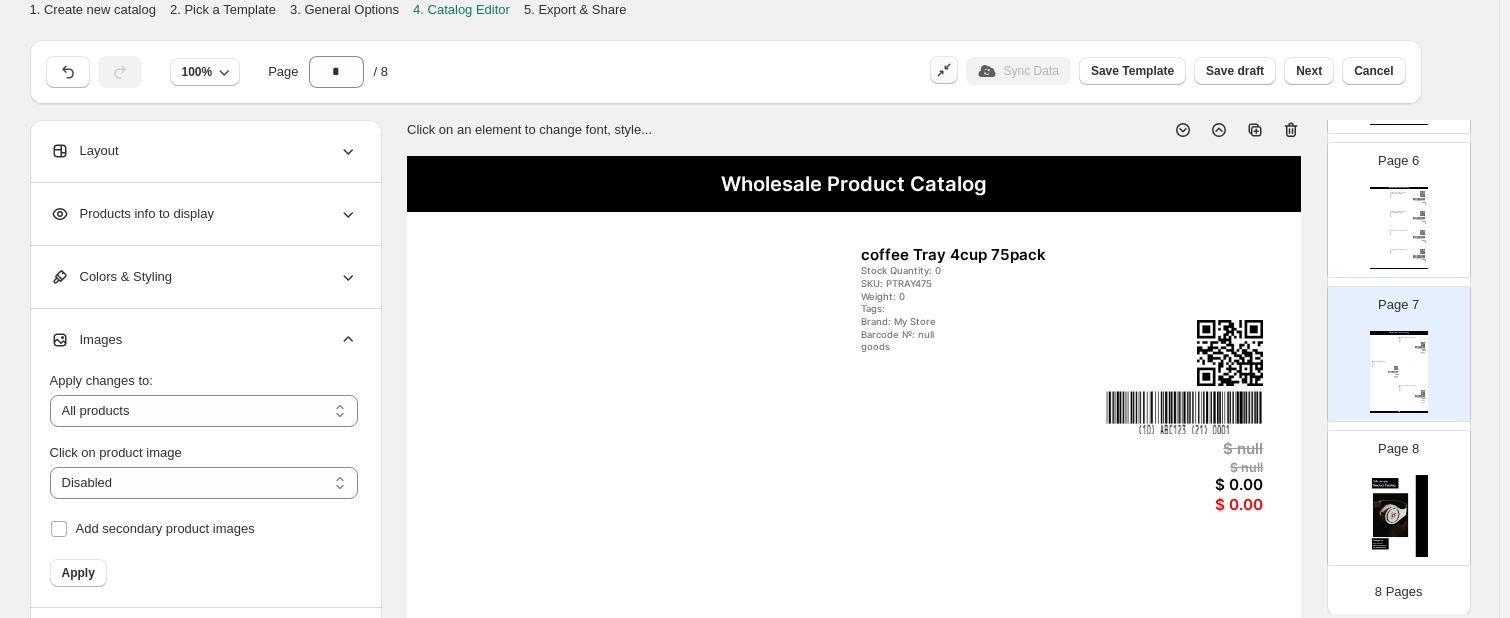click 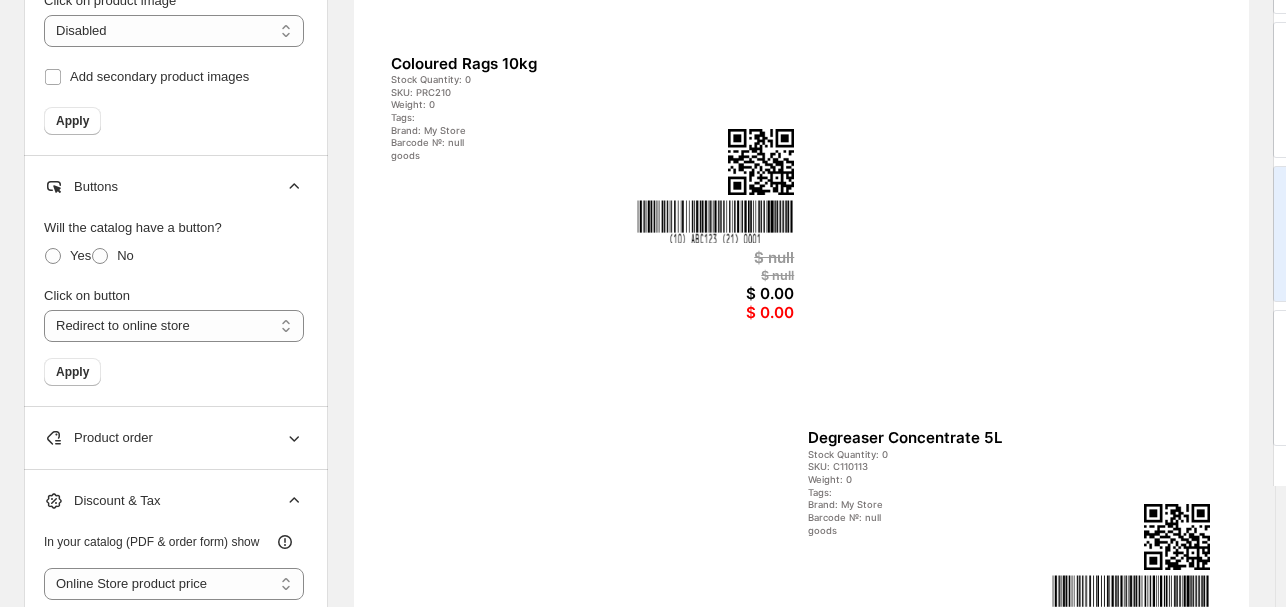 scroll, scrollTop: 567, scrollLeft: 0, axis: vertical 